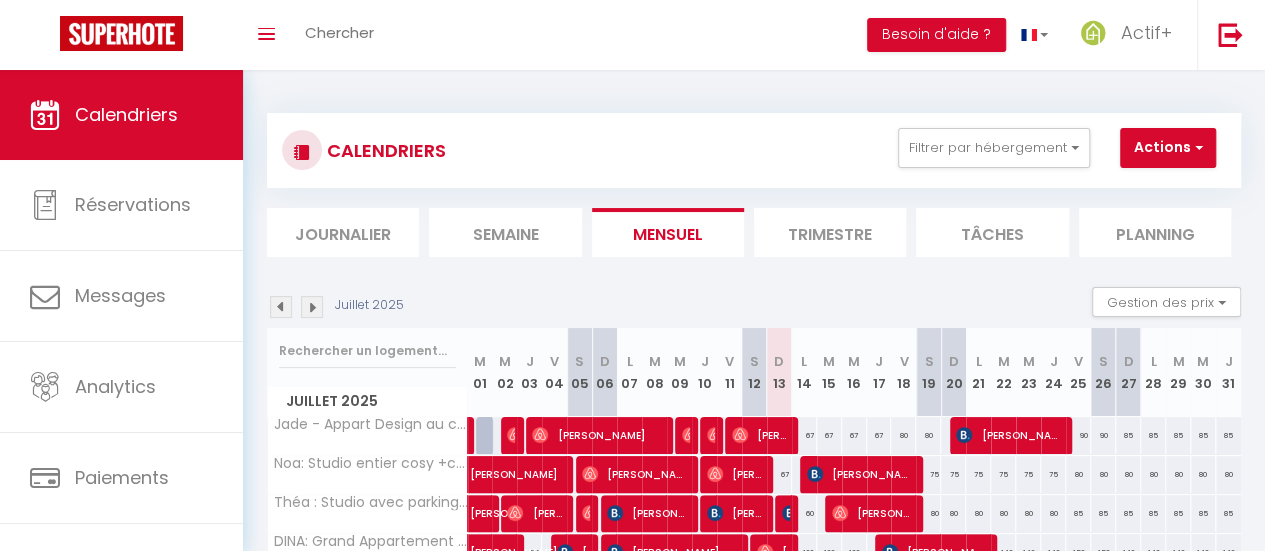 scroll, scrollTop: 194, scrollLeft: 0, axis: vertical 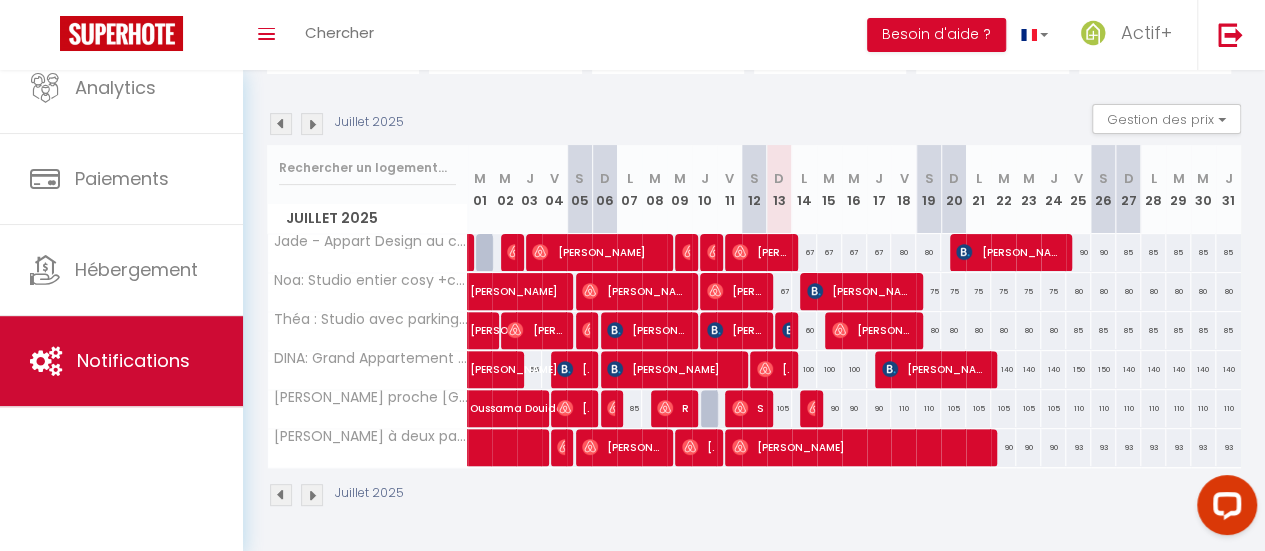 click on "Notifications" at bounding box center (121, 361) 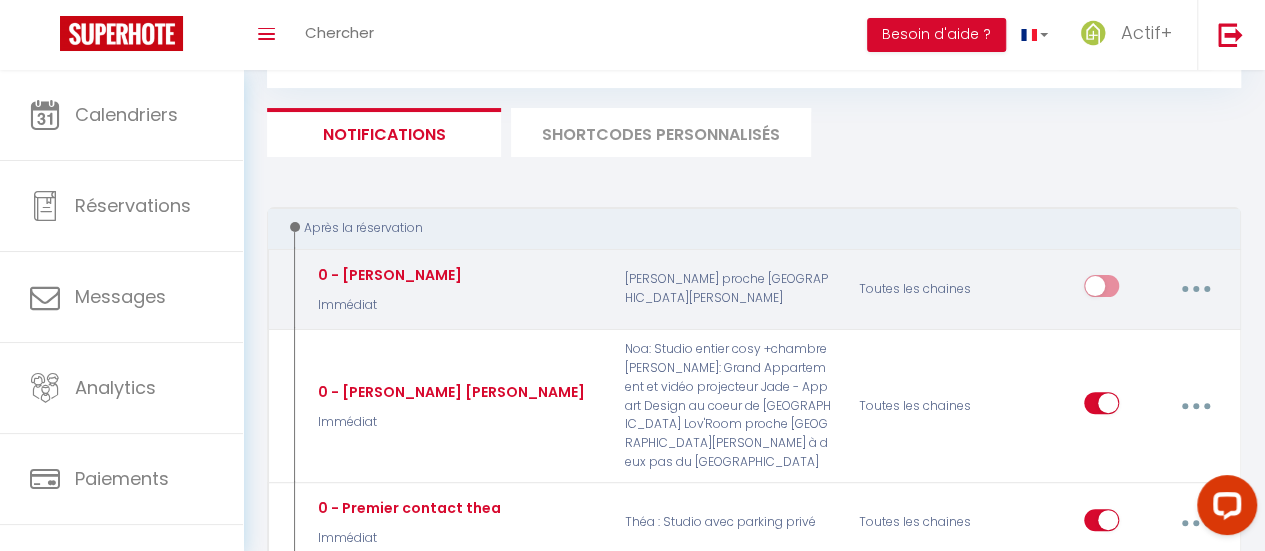 select 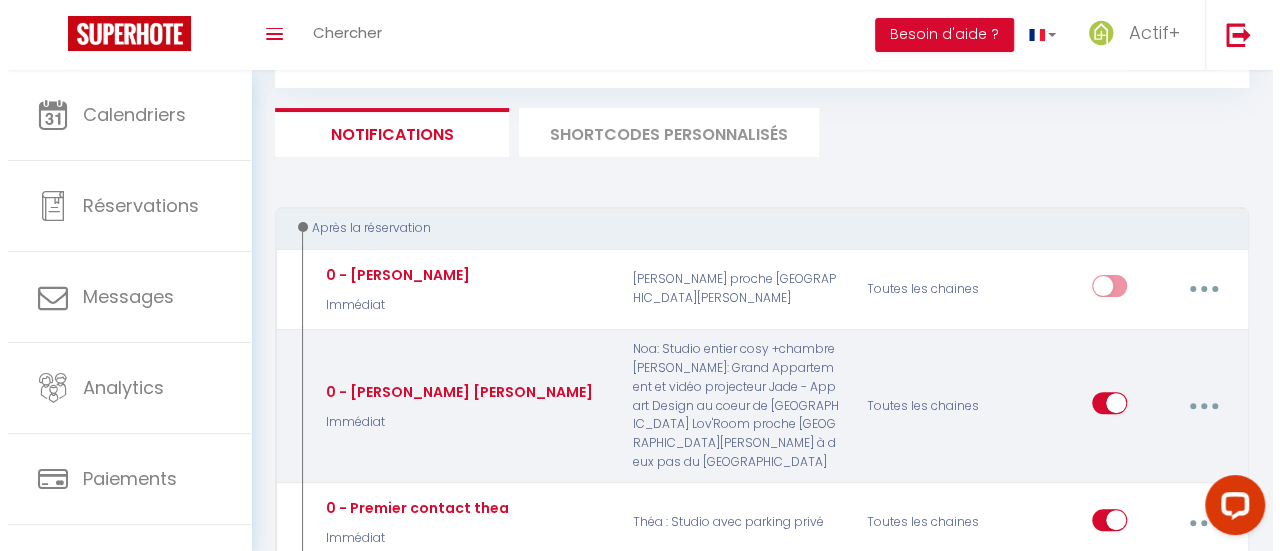 scroll, scrollTop: 200, scrollLeft: 0, axis: vertical 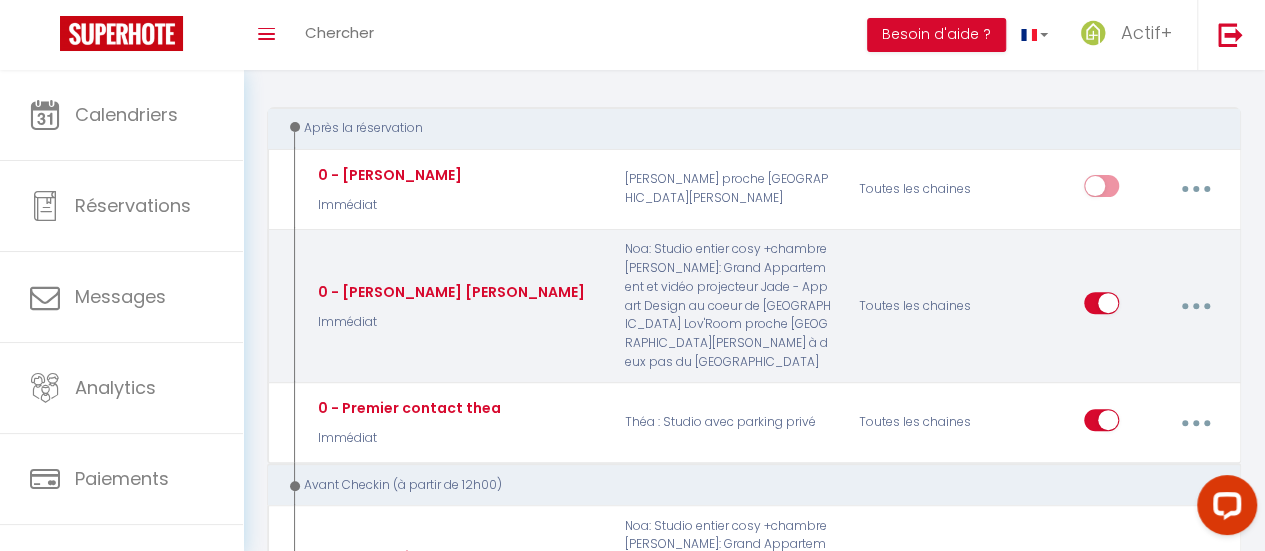 click at bounding box center [1195, 306] 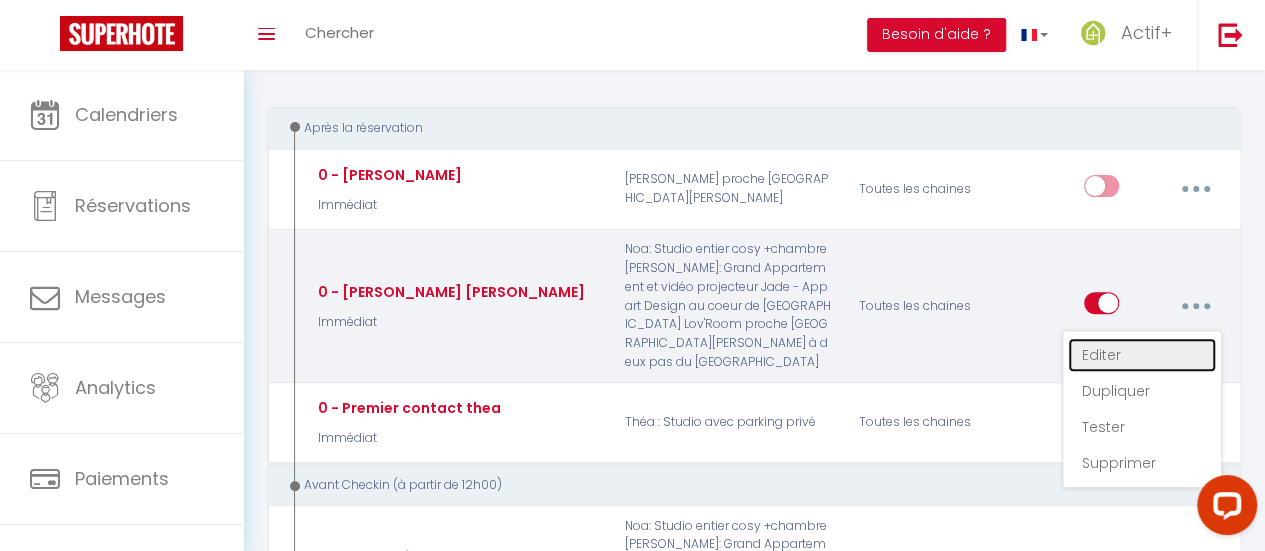 click on "Editer" at bounding box center [1142, 355] 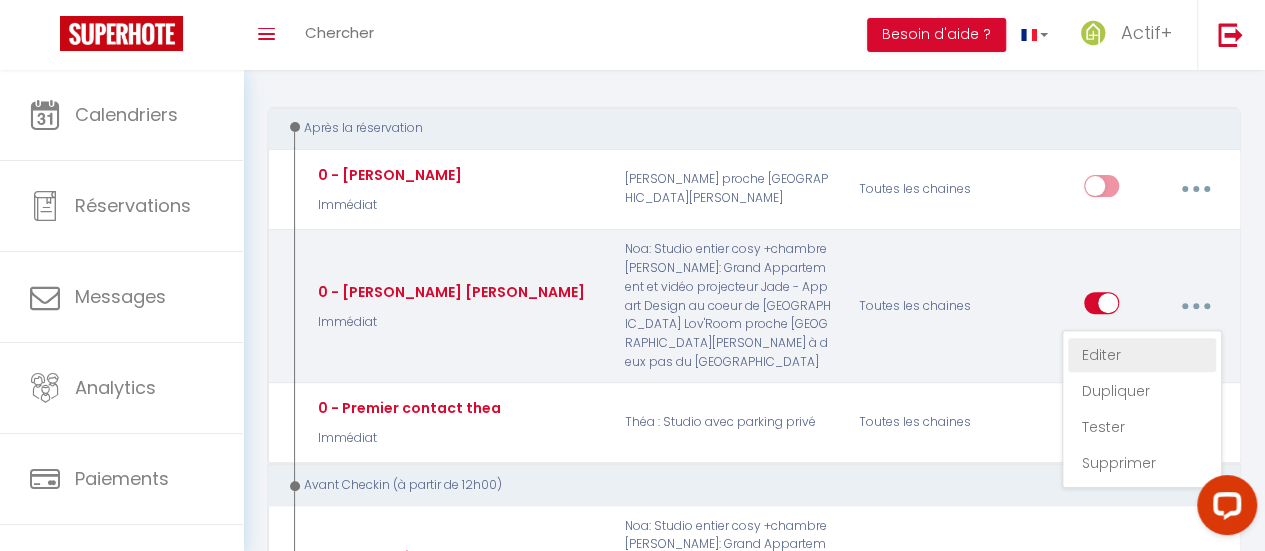 type on "0 - [PERSON_NAME] [PERSON_NAME]" 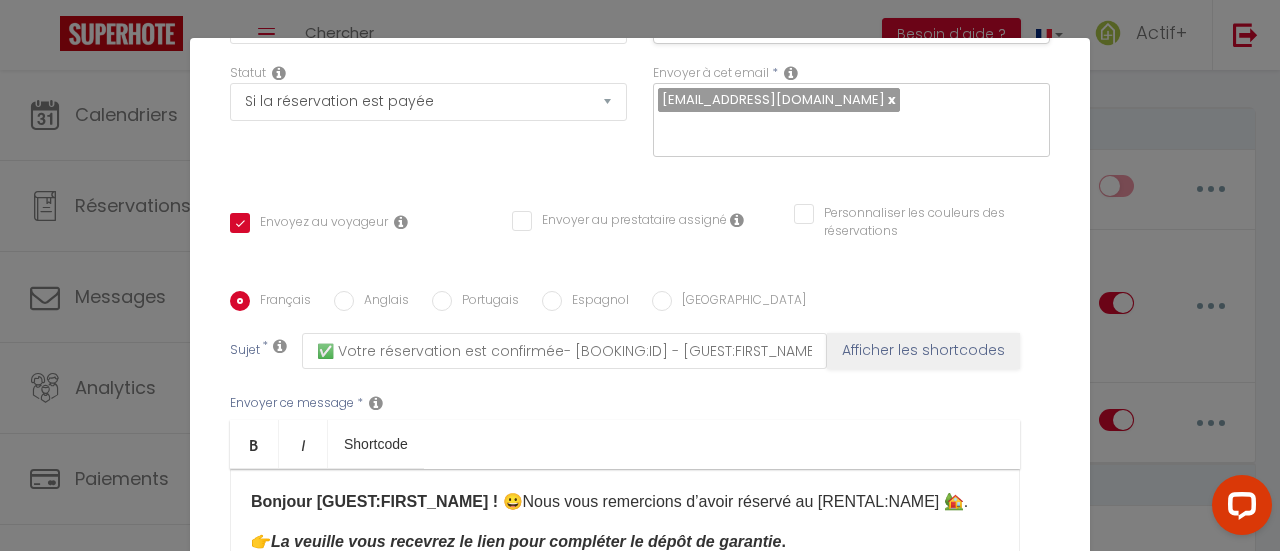 scroll, scrollTop: 538, scrollLeft: 0, axis: vertical 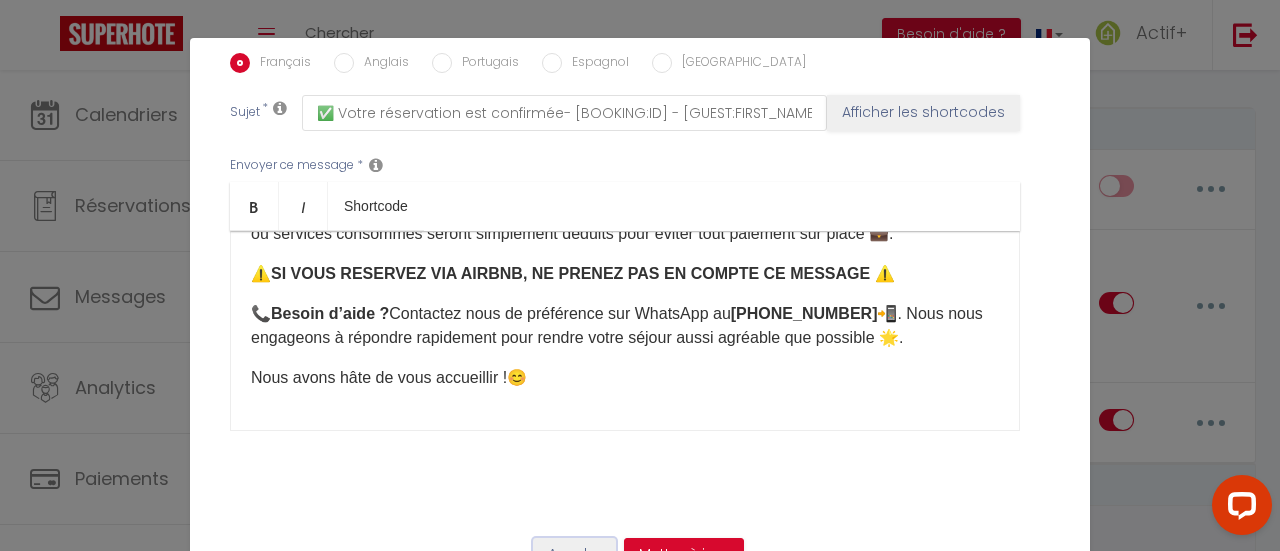 click on "Annuler" at bounding box center [574, 555] 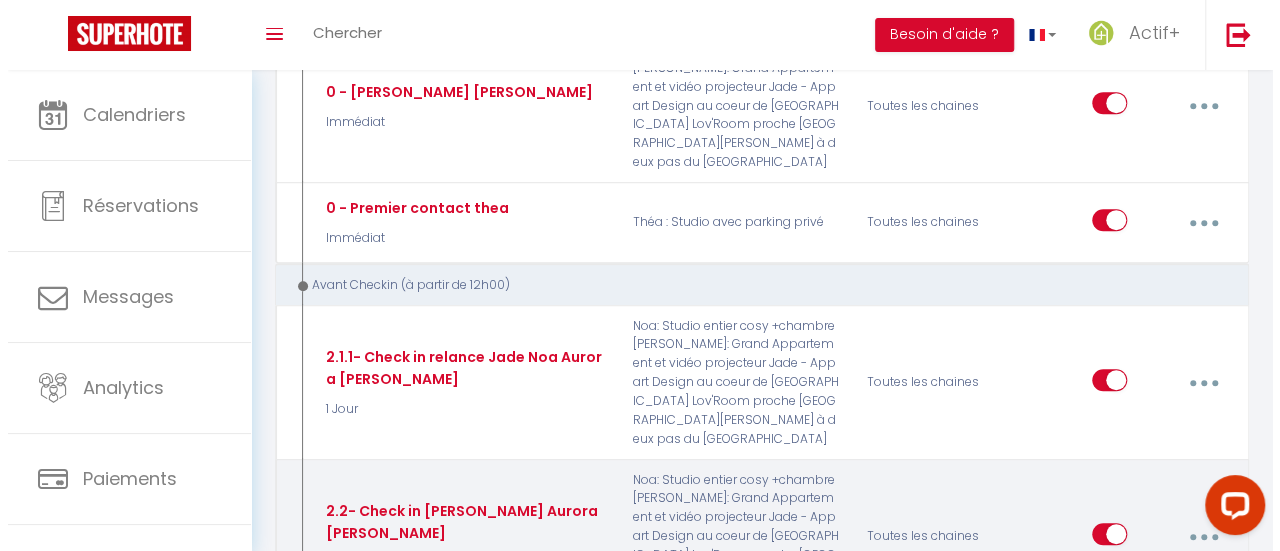 scroll, scrollTop: 500, scrollLeft: 0, axis: vertical 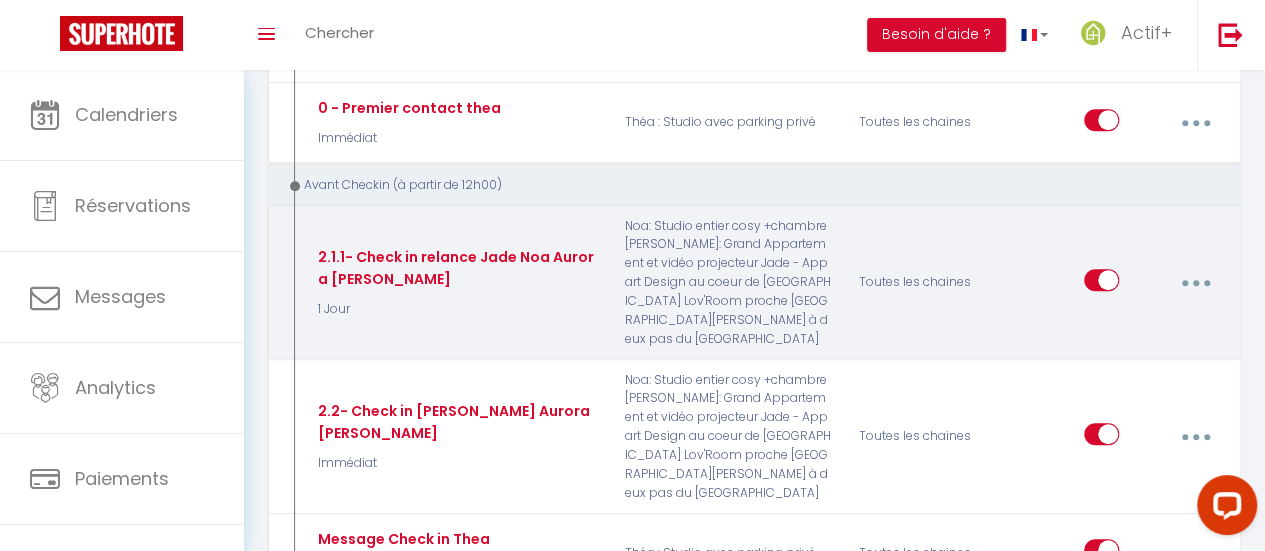 click at bounding box center [1195, 283] 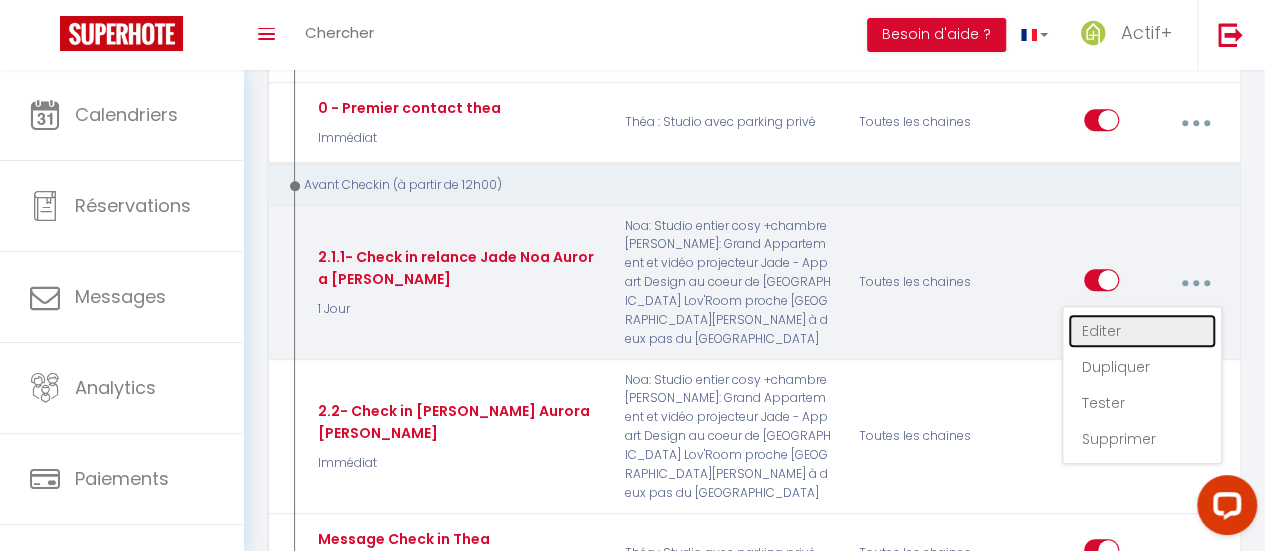 click on "Editer" at bounding box center (1142, 331) 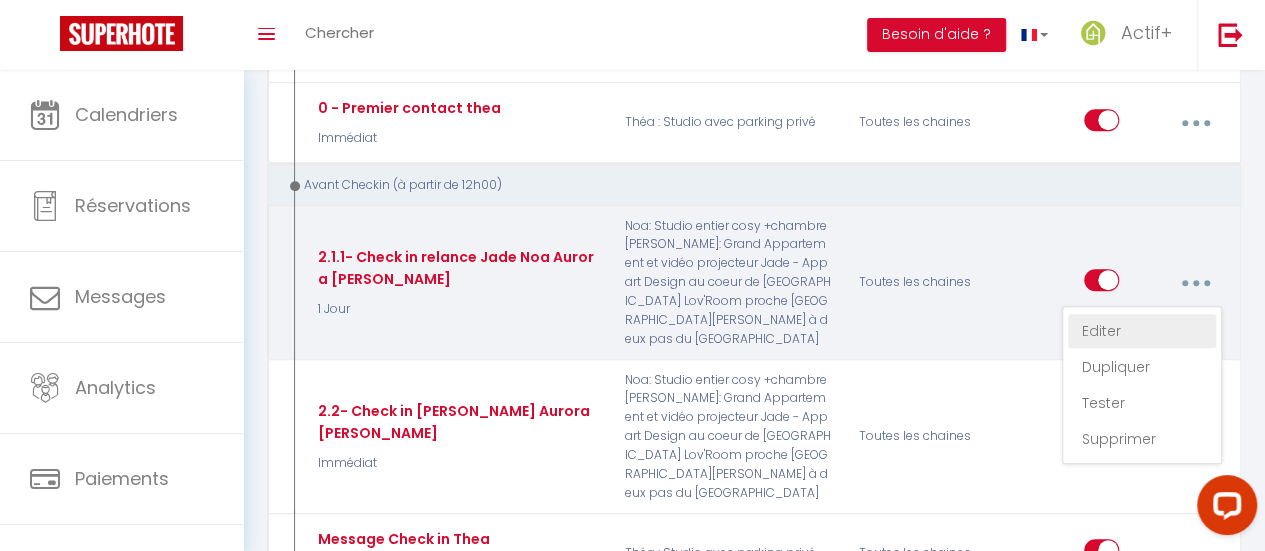 type on "2.1.1- Check in relance Jade Noa Aurora [PERSON_NAME]" 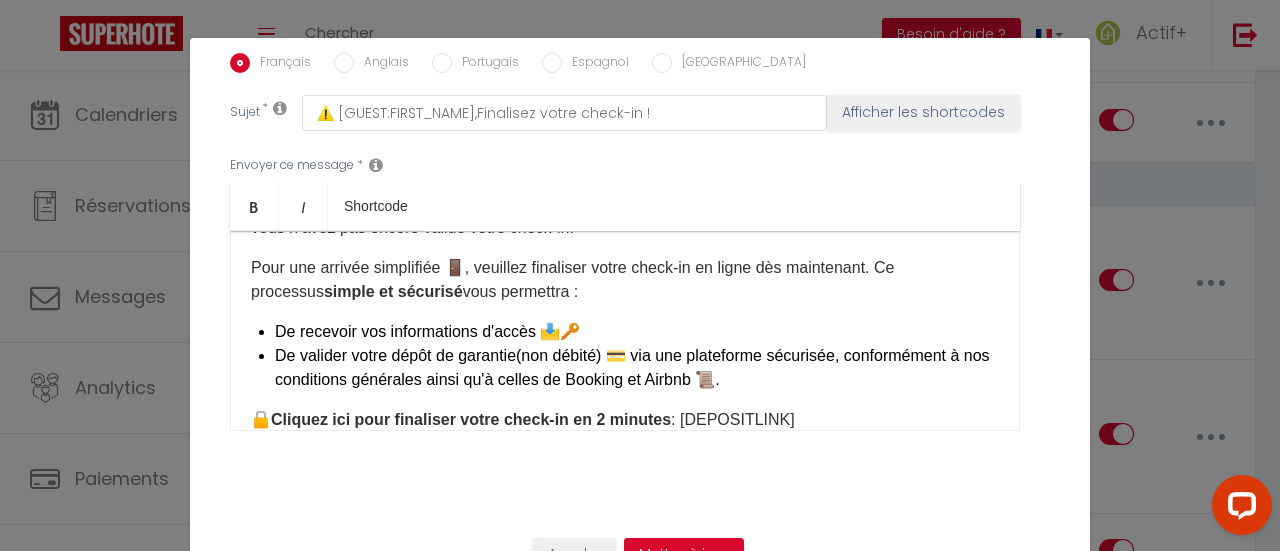 scroll, scrollTop: 200, scrollLeft: 0, axis: vertical 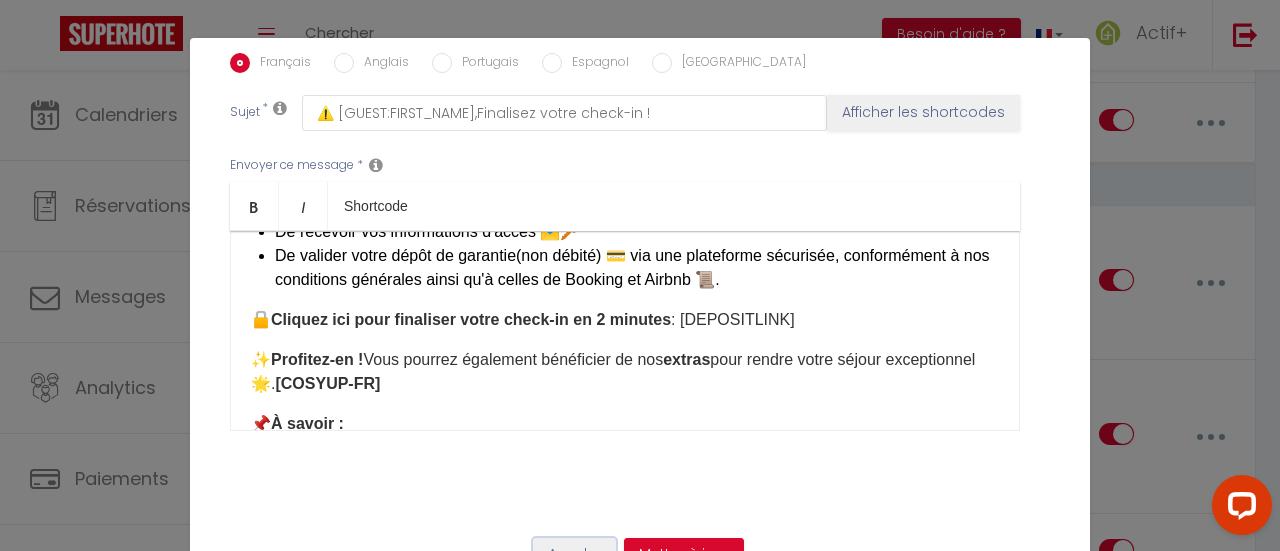 click on "Annuler" at bounding box center (574, 555) 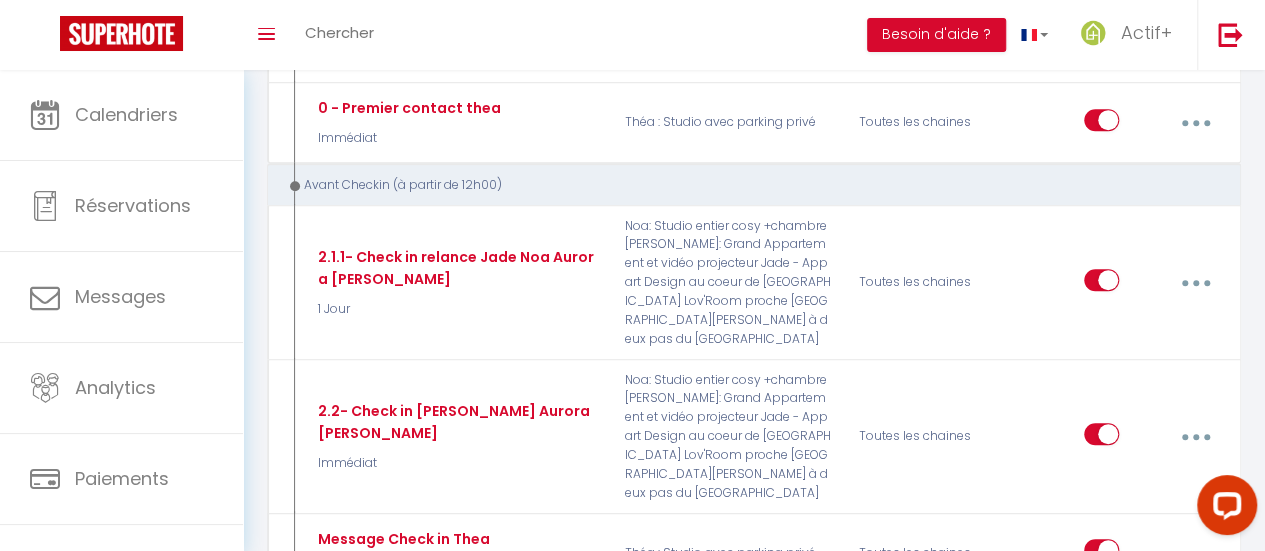 scroll, scrollTop: 0, scrollLeft: 0, axis: both 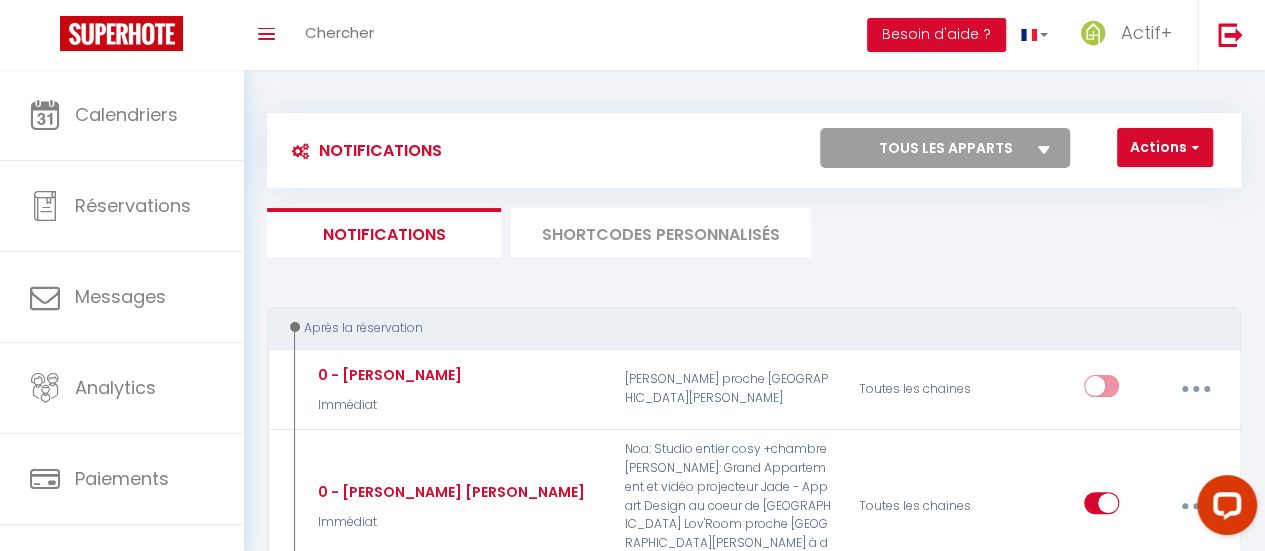 click on "Notifications
Actions
Nouvelle Notification    Exporter    Importer    Tous les apparts    Jade - Appart Design au coeur de [GEOGRAPHIC_DATA] Noa: Studio entier cosy +chambre Théa : Studio avec parking [PERSON_NAME]: Grand Appartement et vidéo projecteur Aurora Lov'Room proche Saint [PERSON_NAME] à deux pas du Vieux Port
Actions
Nouveau shortcode personnalisé    Notifications   SHORTCODES PERSONNALISÉS
Après la réservation
0 - [PERSON_NAME]    Immédiat     Aurora Lov'Room proche Saint [PERSON_NAME]
Toutes les chaines     Editer   Dupliquer   Tester   Supprimer         0 - [PERSON_NAME] [PERSON_NAME]    Immédiat     Noa: Studio entier cosy +chambre
[PERSON_NAME]: Grand Appartement et vidéo projecteur
Jade - Appart Design au coeur de [GEOGRAPHIC_DATA]
Aurora Lov'Room proche Saint [PERSON_NAME] à deux pas du [GEOGRAPHIC_DATA]" at bounding box center [754, 1879] 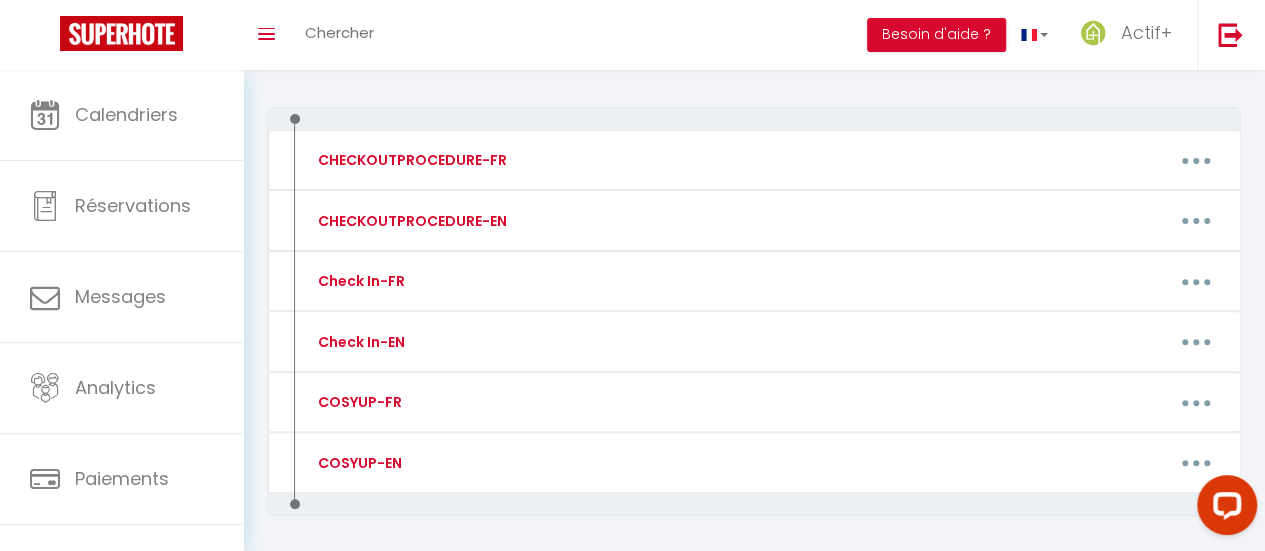 scroll, scrollTop: 0, scrollLeft: 0, axis: both 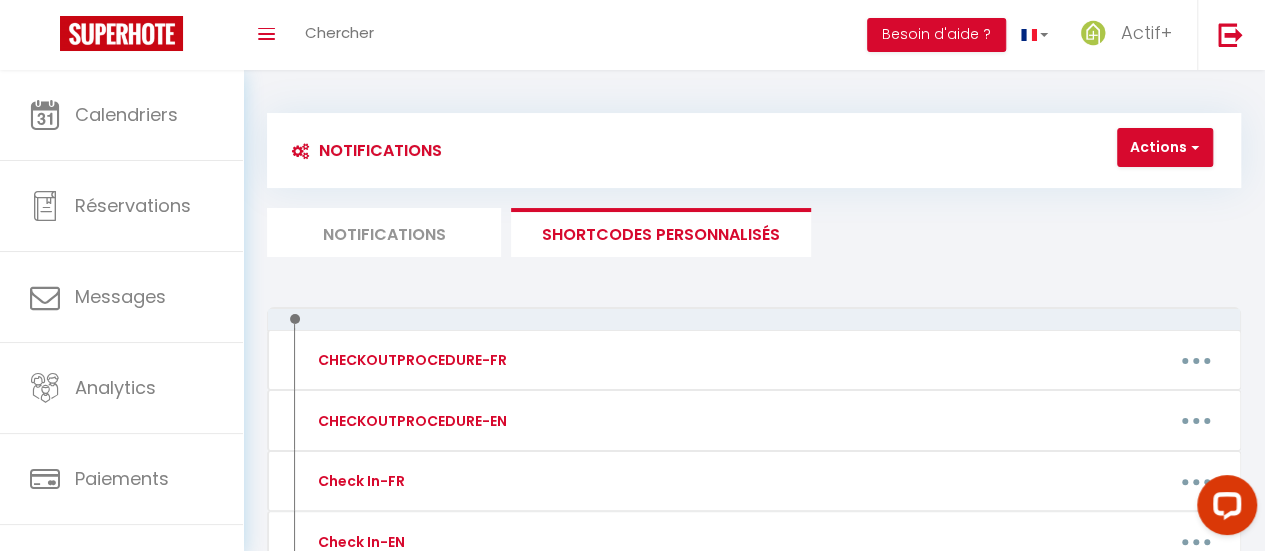 click on "Notifications" at bounding box center [384, 232] 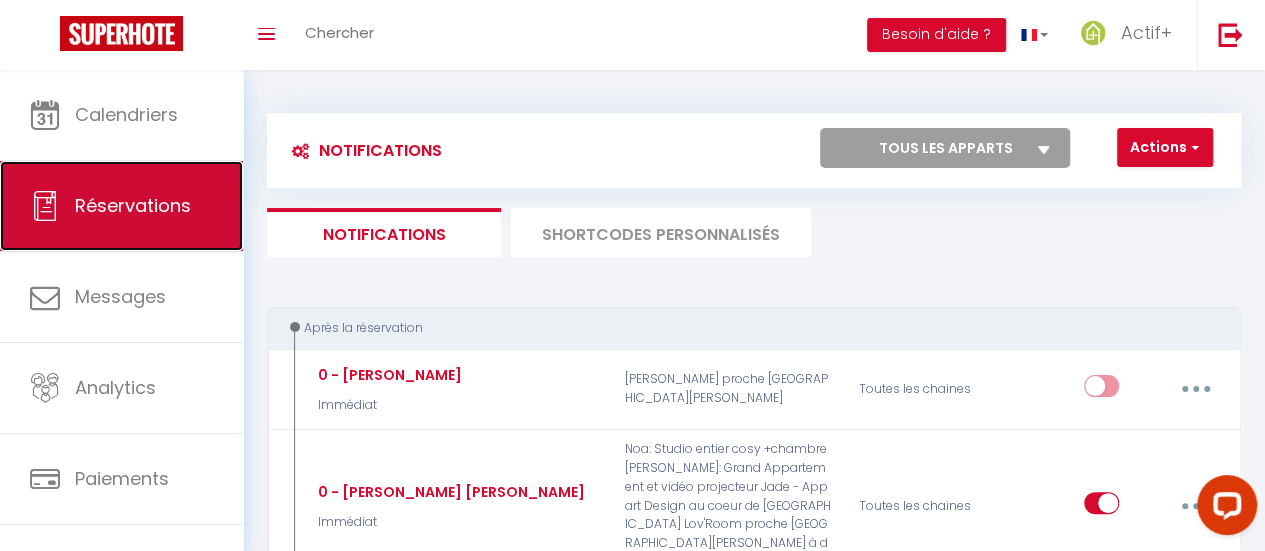 click on "Réservations" at bounding box center (121, 206) 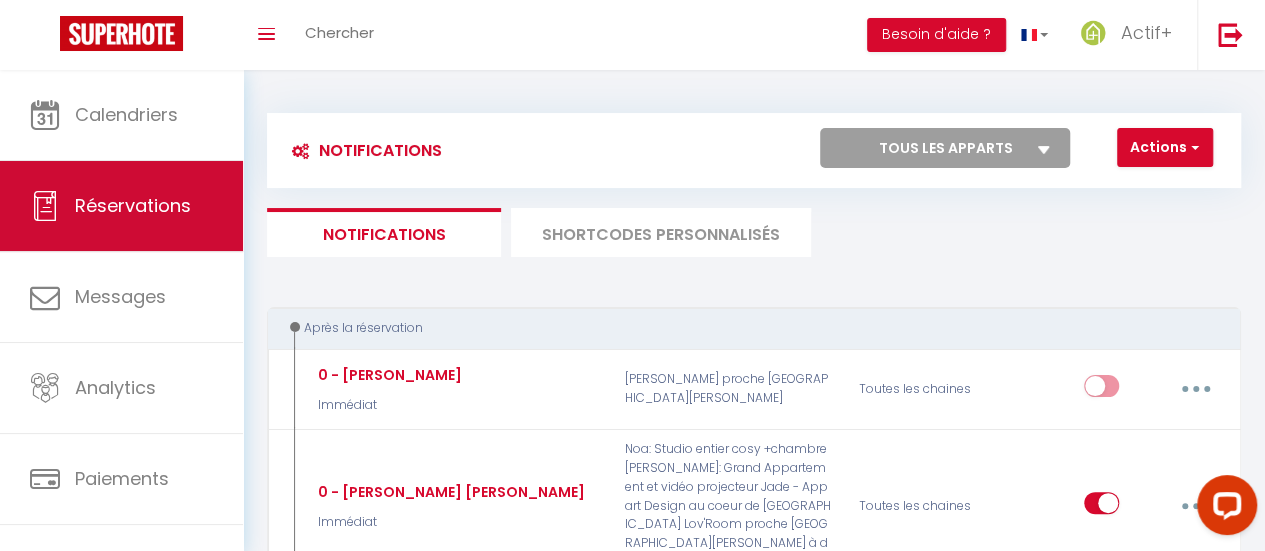 select on "not_cancelled" 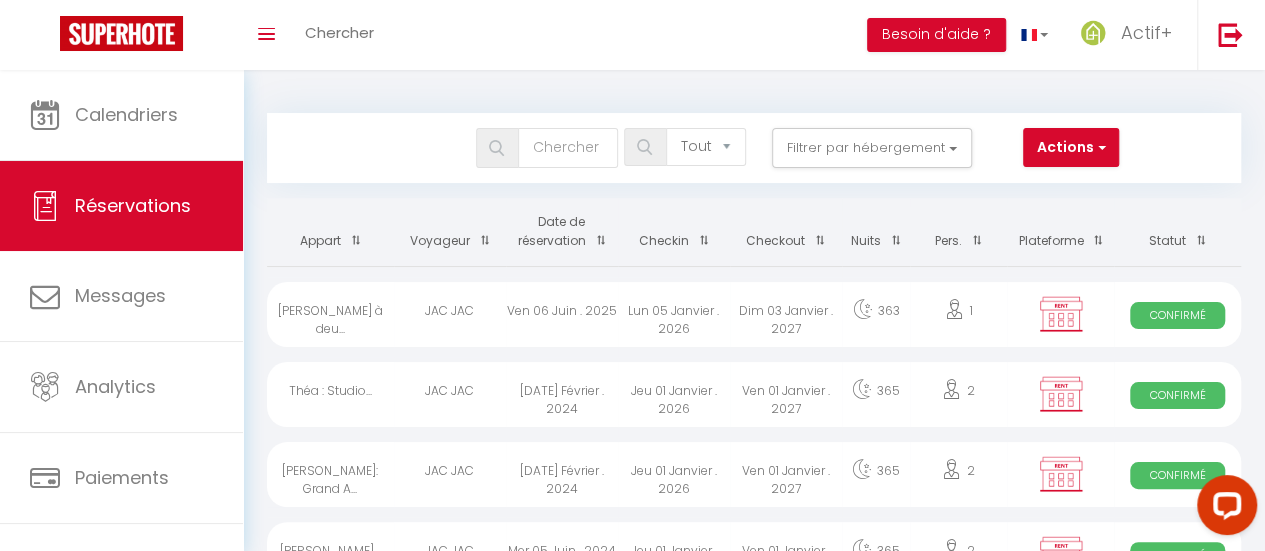 scroll, scrollTop: 100, scrollLeft: 0, axis: vertical 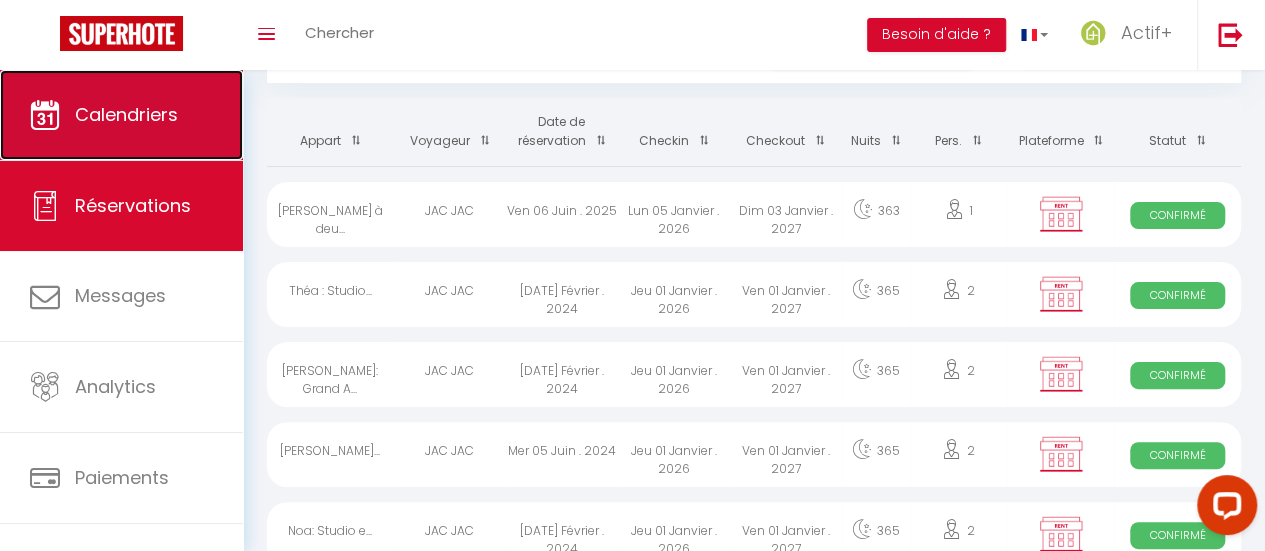 click on "Calendriers" at bounding box center (121, 115) 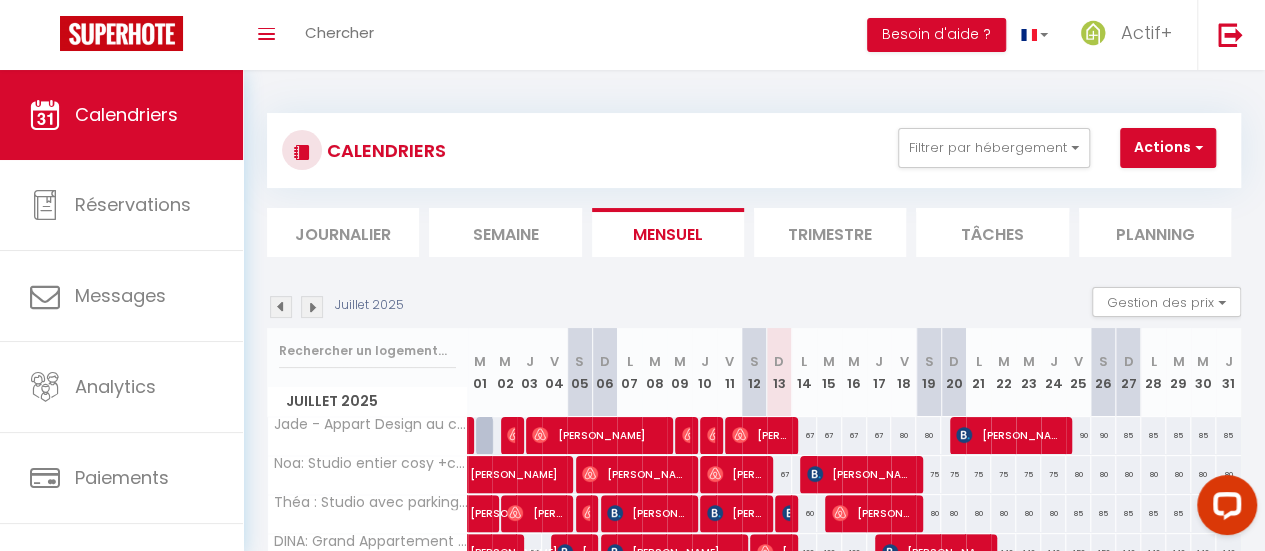 scroll, scrollTop: 100, scrollLeft: 0, axis: vertical 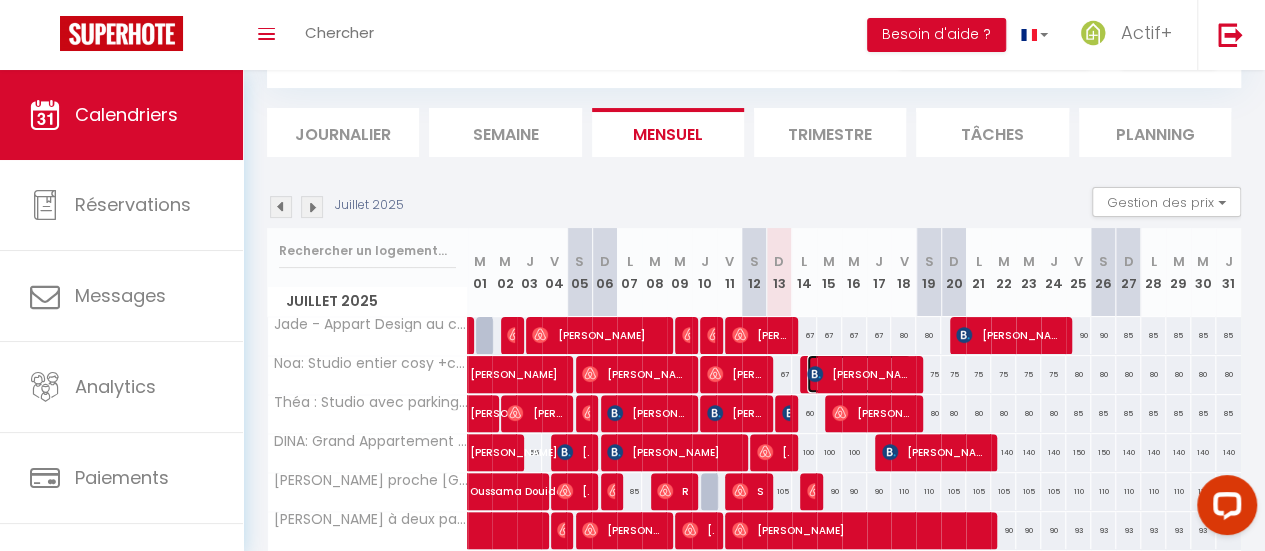 click on "[PERSON_NAME]" at bounding box center [859, 374] 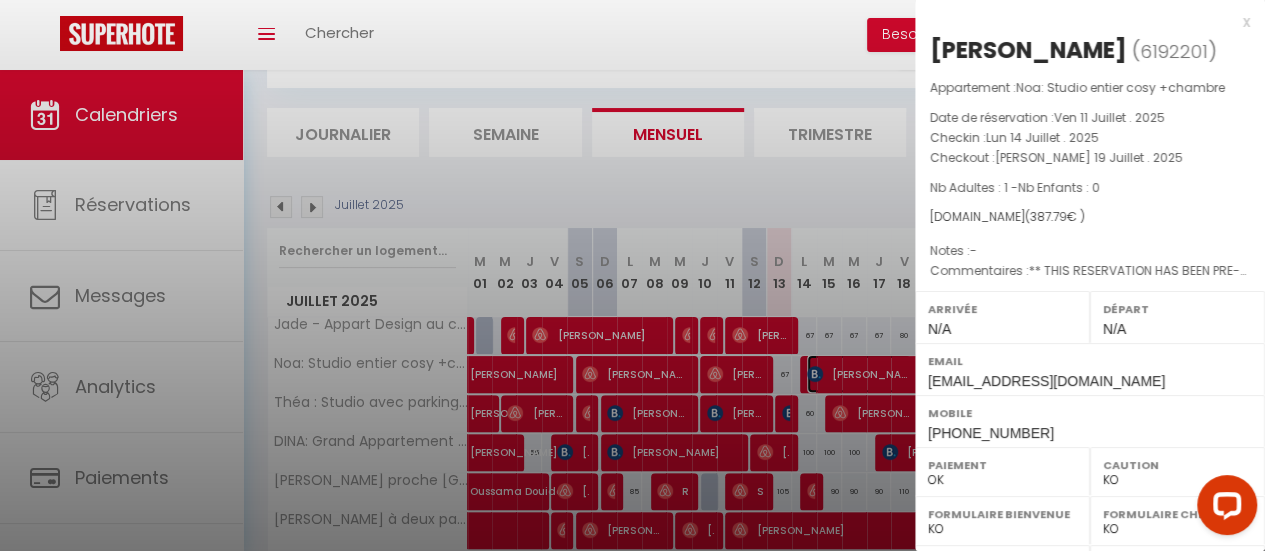 select on "12787" 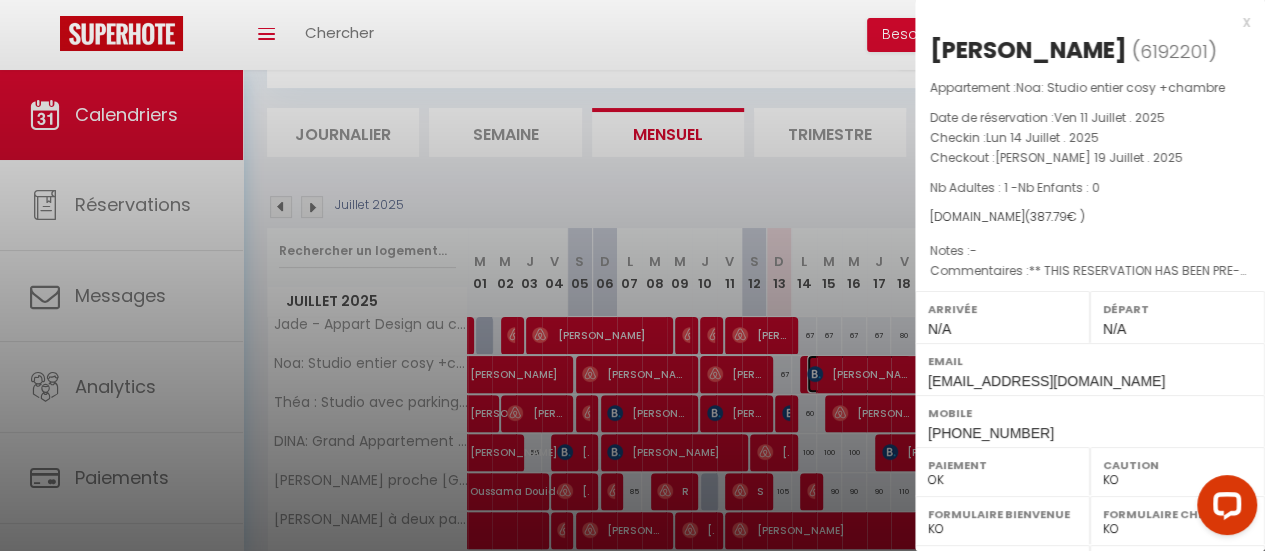 scroll, scrollTop: 408, scrollLeft: 0, axis: vertical 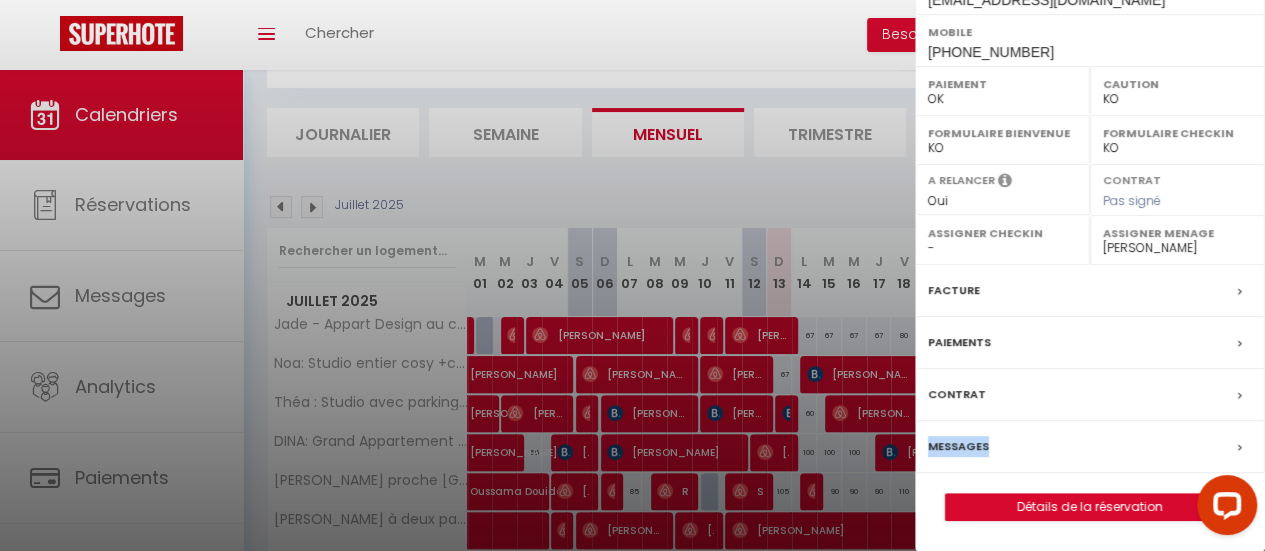 click on "Messages" at bounding box center (958, 446) 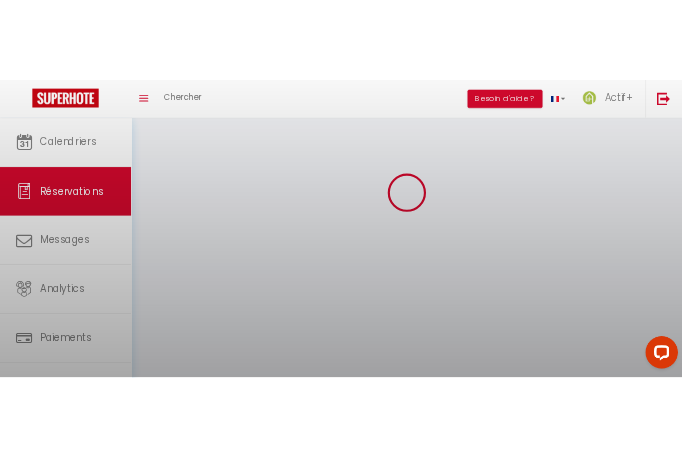 scroll, scrollTop: 0, scrollLeft: 0, axis: both 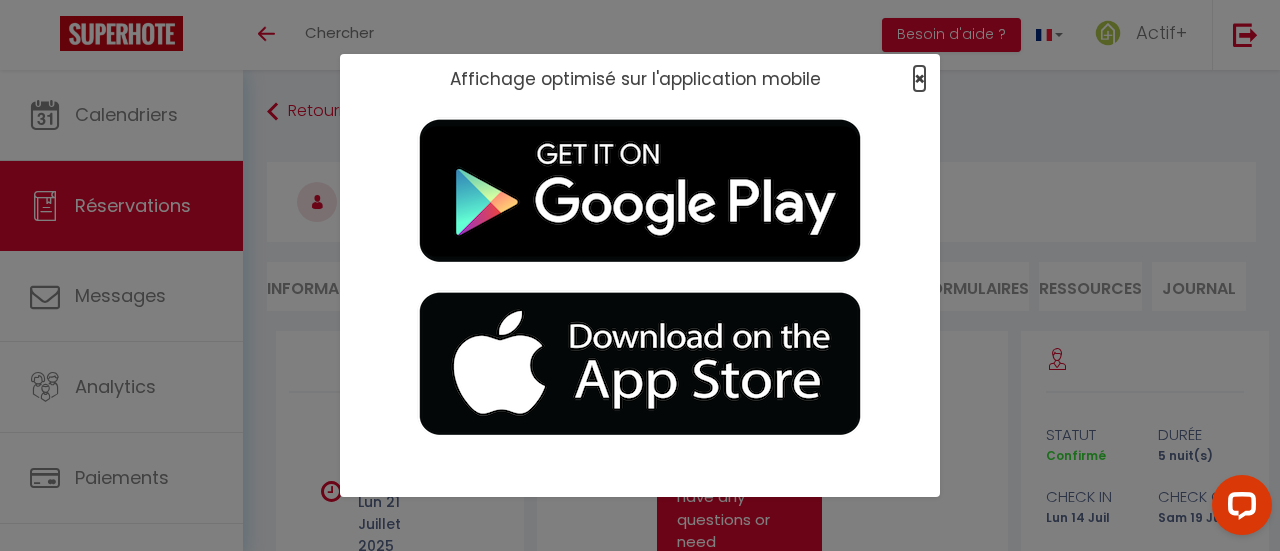click on "×" at bounding box center [919, 78] 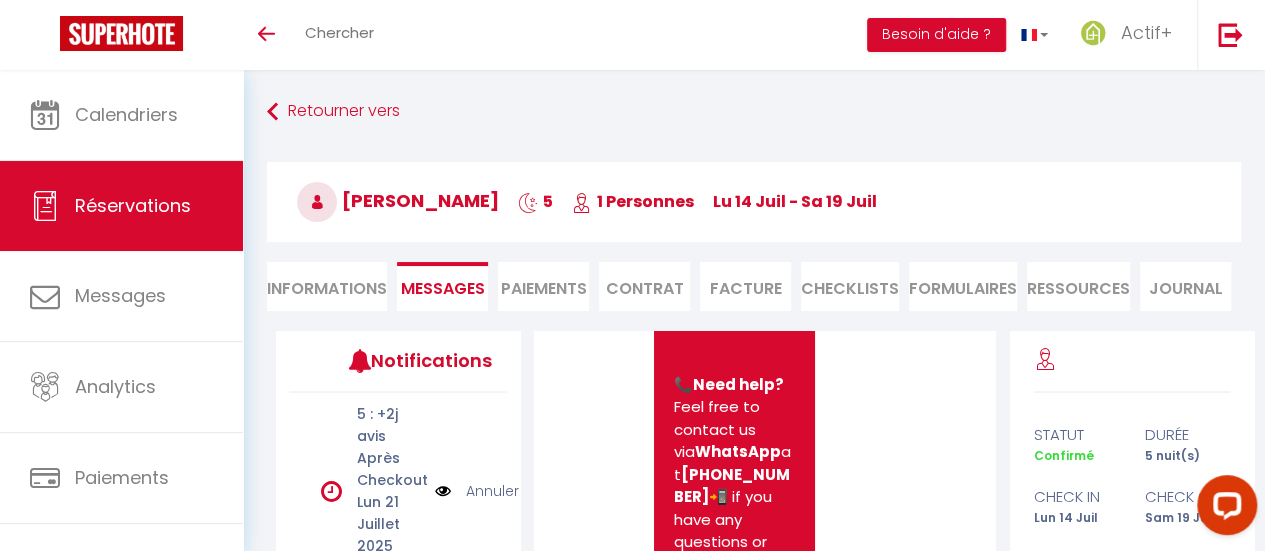 scroll, scrollTop: 4796, scrollLeft: 0, axis: vertical 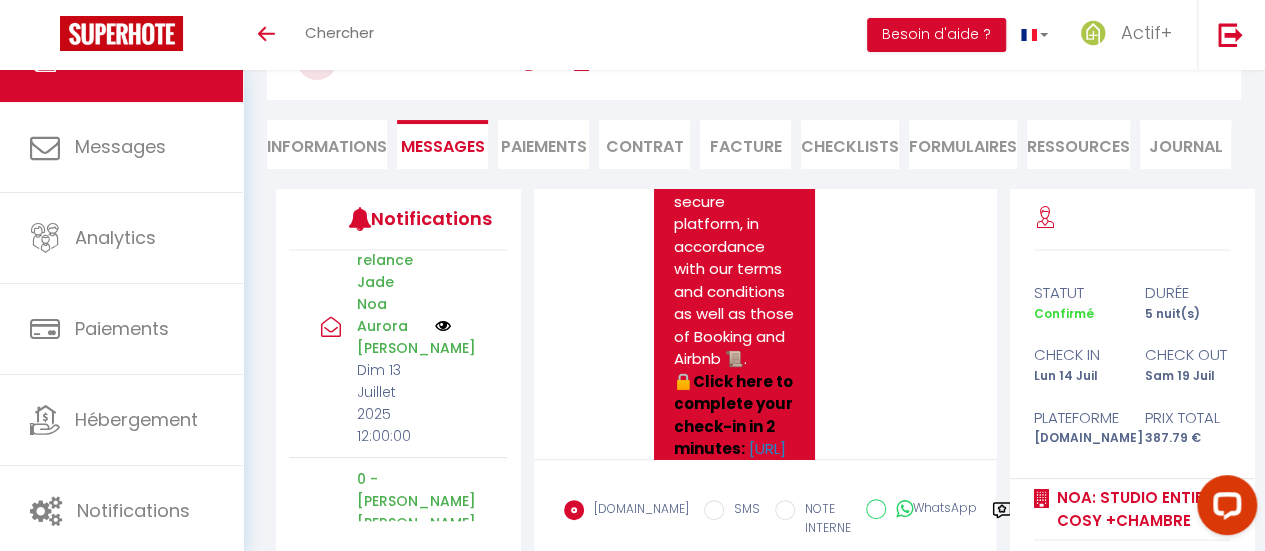 click at bounding box center (443, 326) 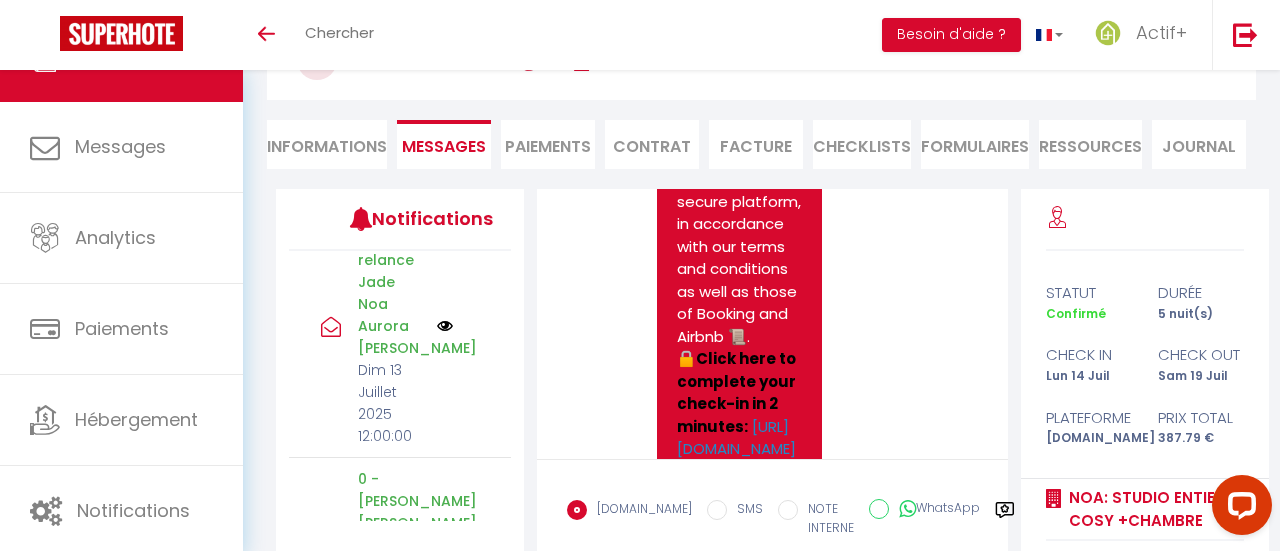 scroll, scrollTop: 3287, scrollLeft: 0, axis: vertical 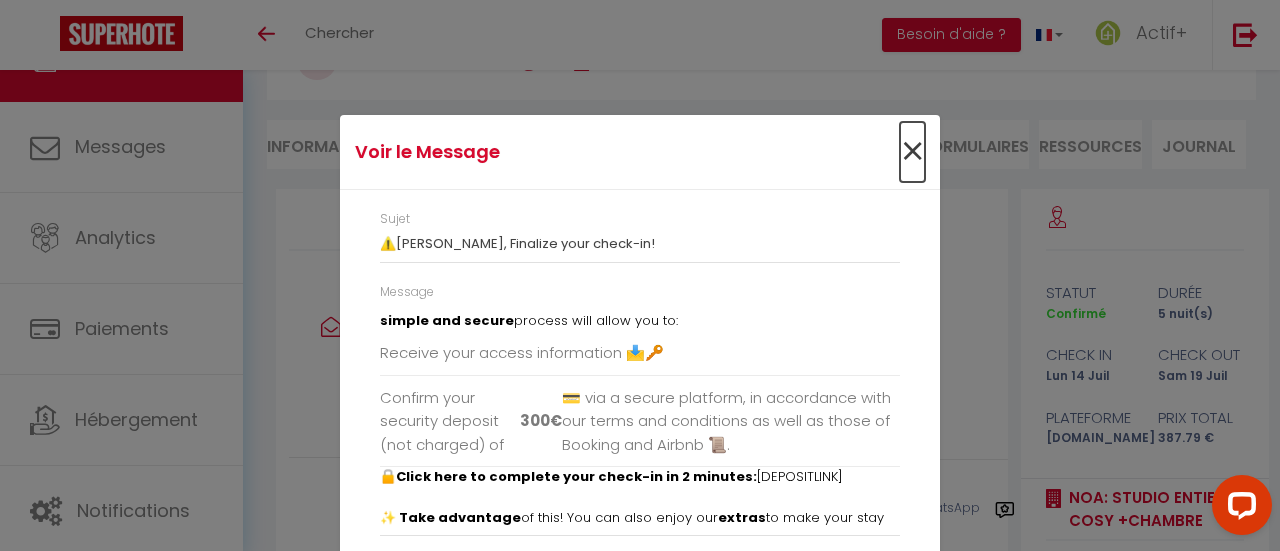 click on "×" at bounding box center [912, 152] 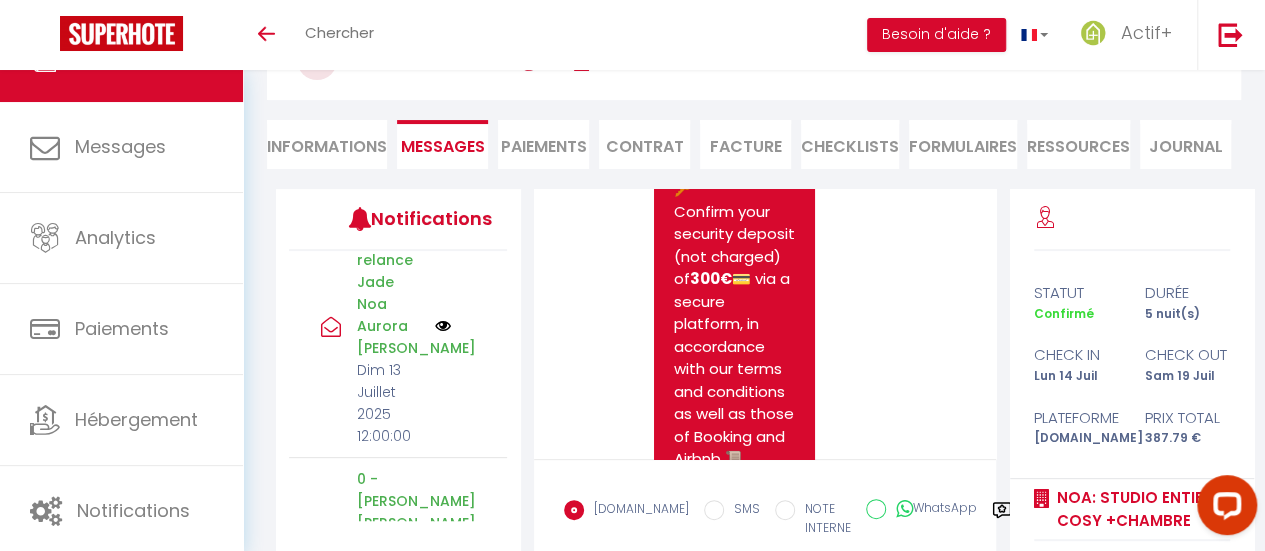scroll, scrollTop: 3500, scrollLeft: 0, axis: vertical 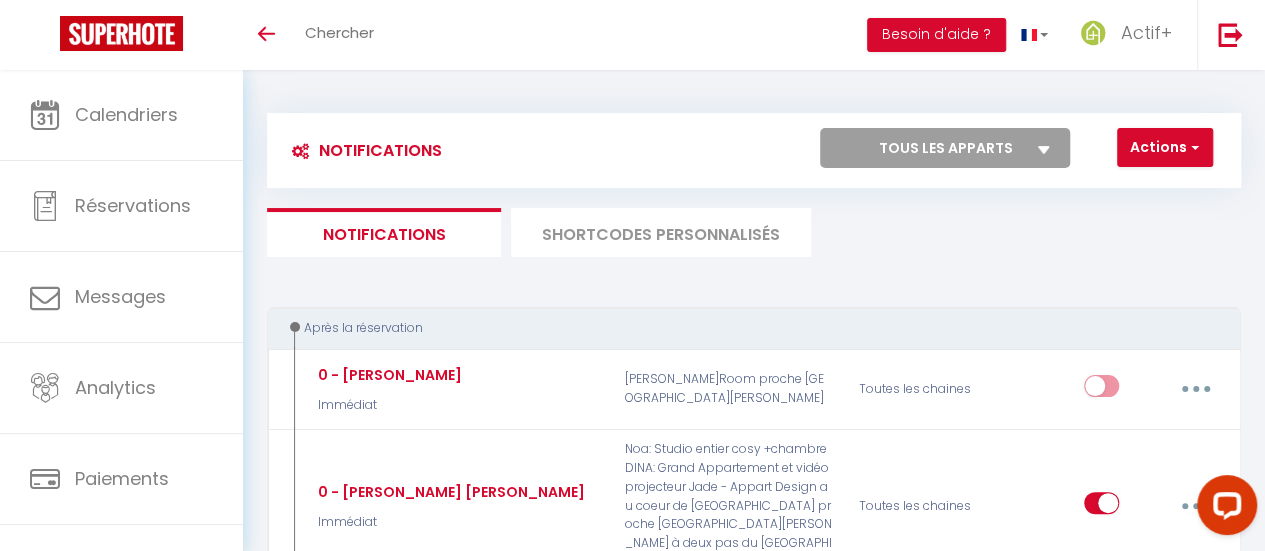 click on "Notifications   SHORTCODES PERSONNALISÉS" at bounding box center [754, 232] 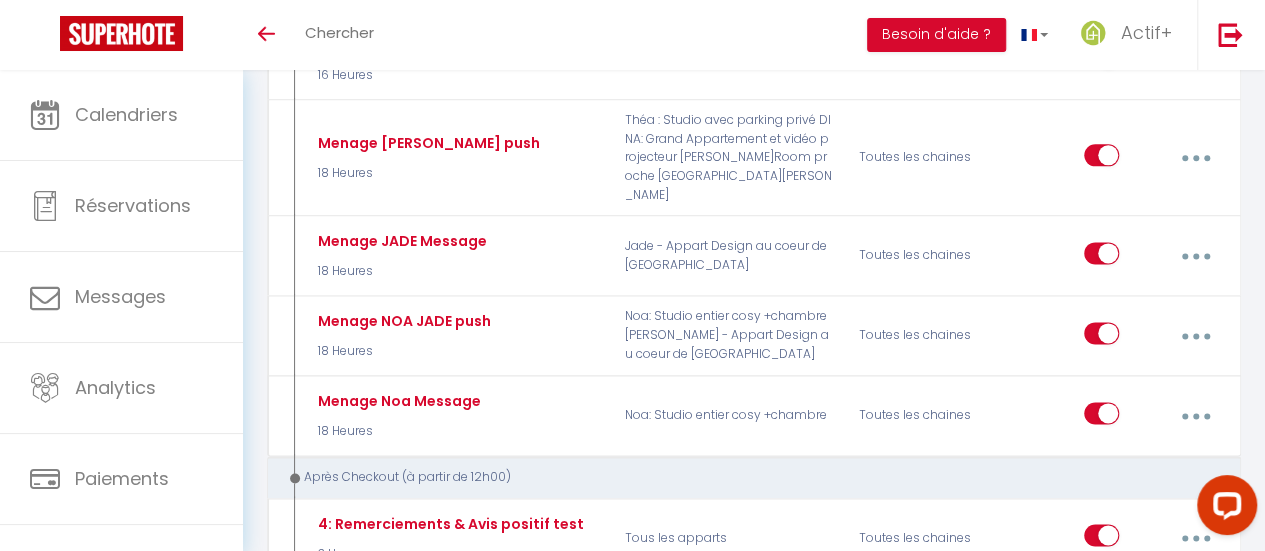 scroll, scrollTop: 1500, scrollLeft: 0, axis: vertical 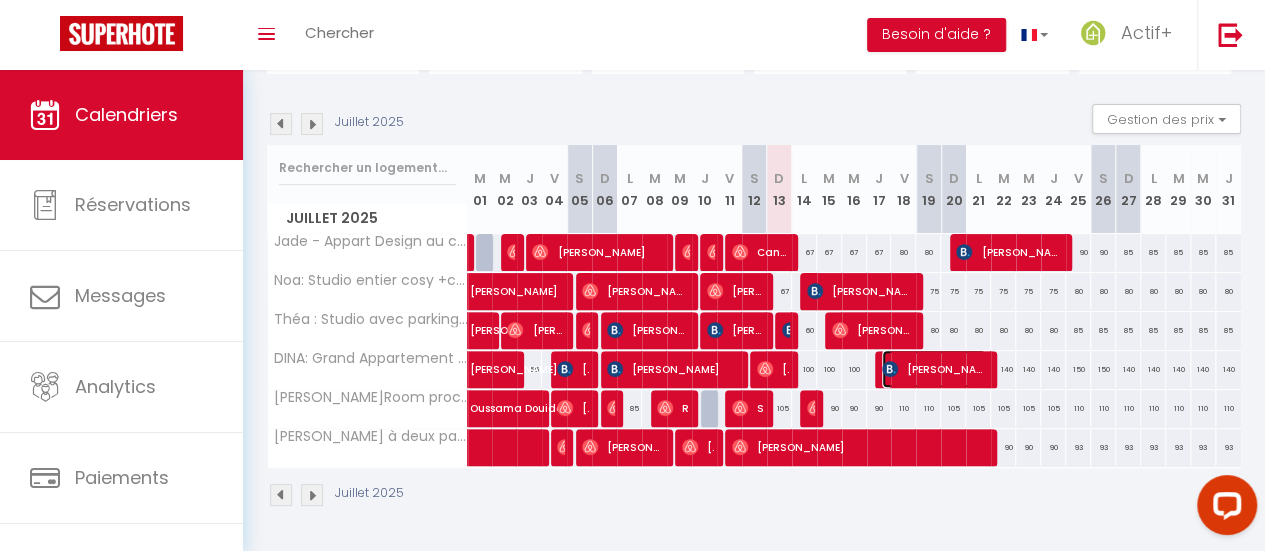 click on "[PERSON_NAME]" at bounding box center (934, 369) 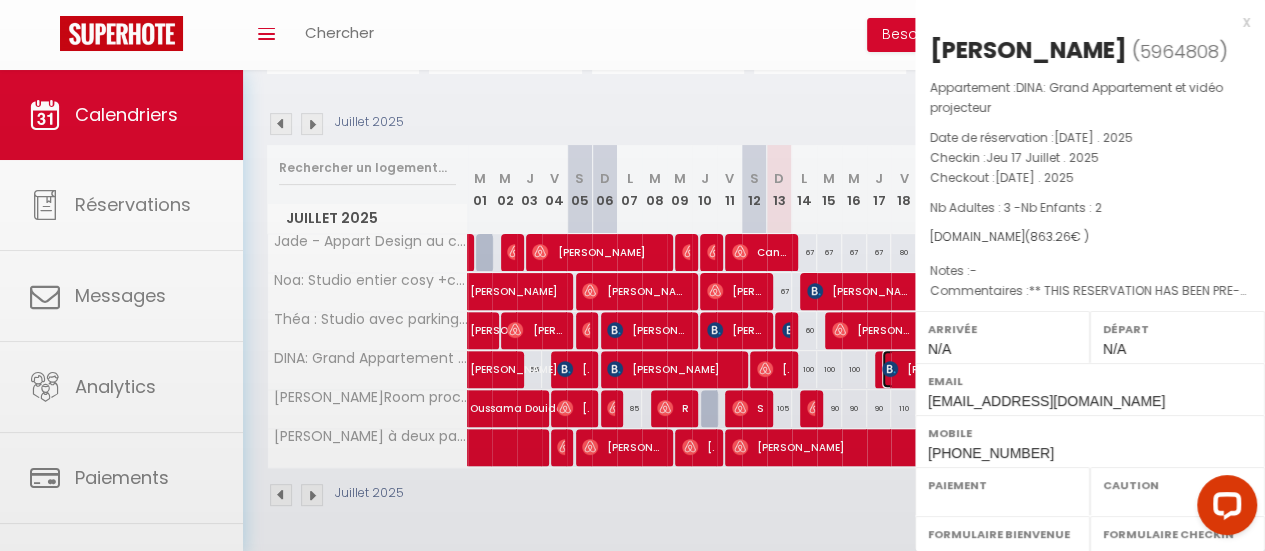 select on "OK" 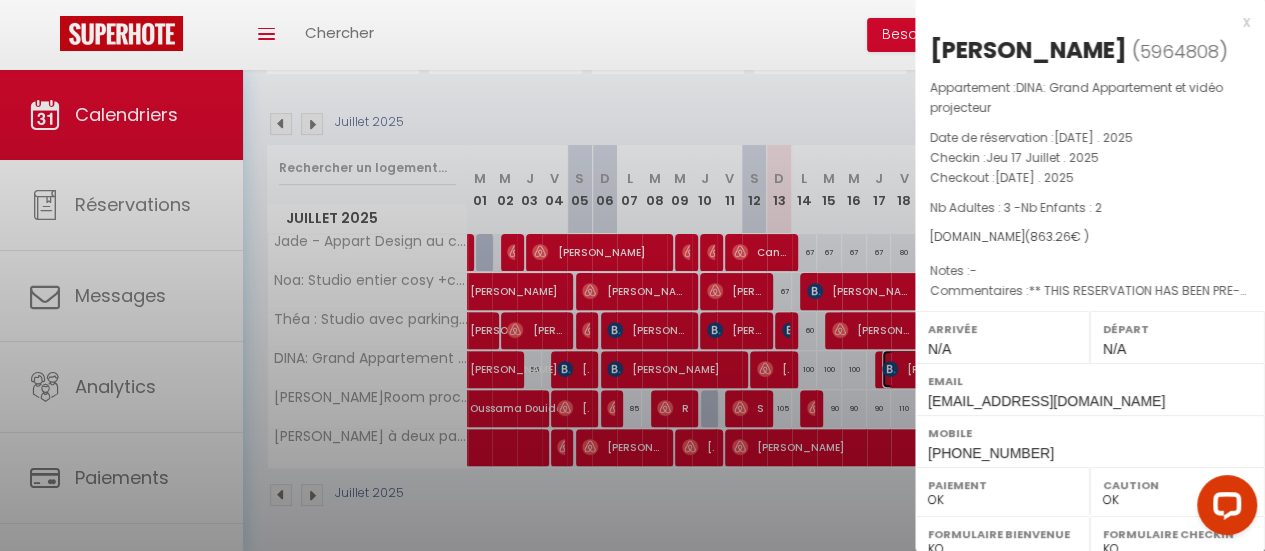 select on "10088" 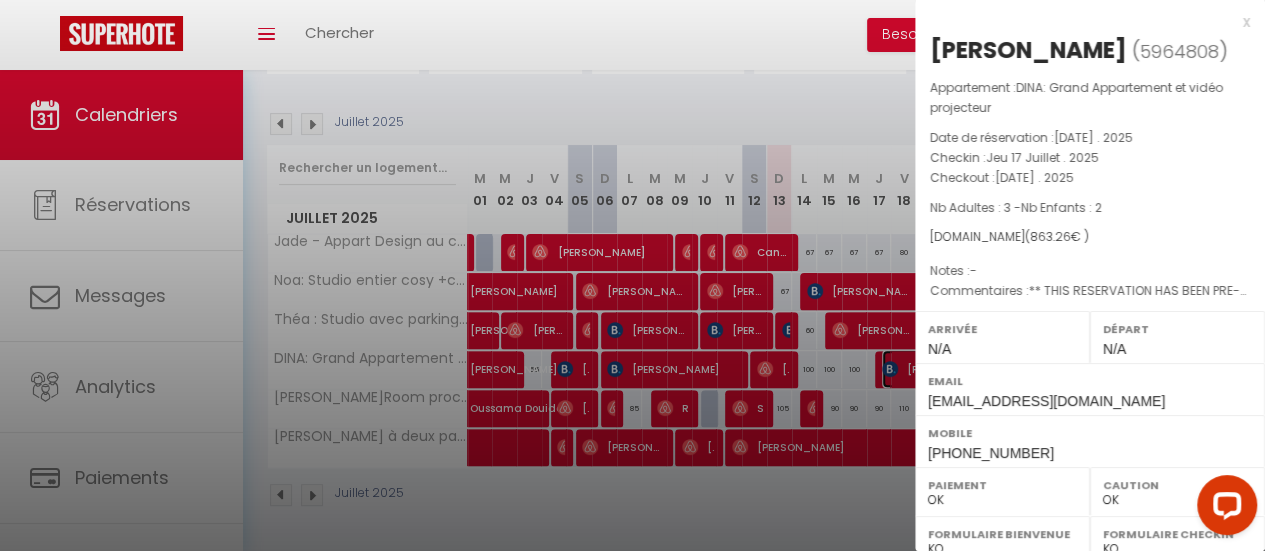 scroll, scrollTop: 396, scrollLeft: 0, axis: vertical 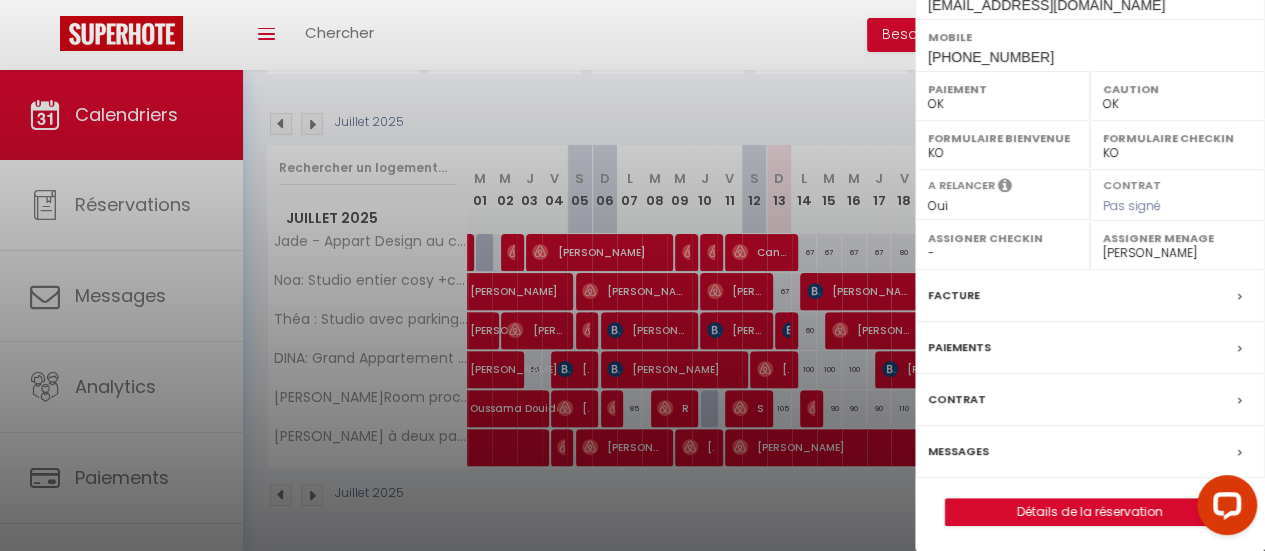 click on "Messages" at bounding box center [1090, 452] 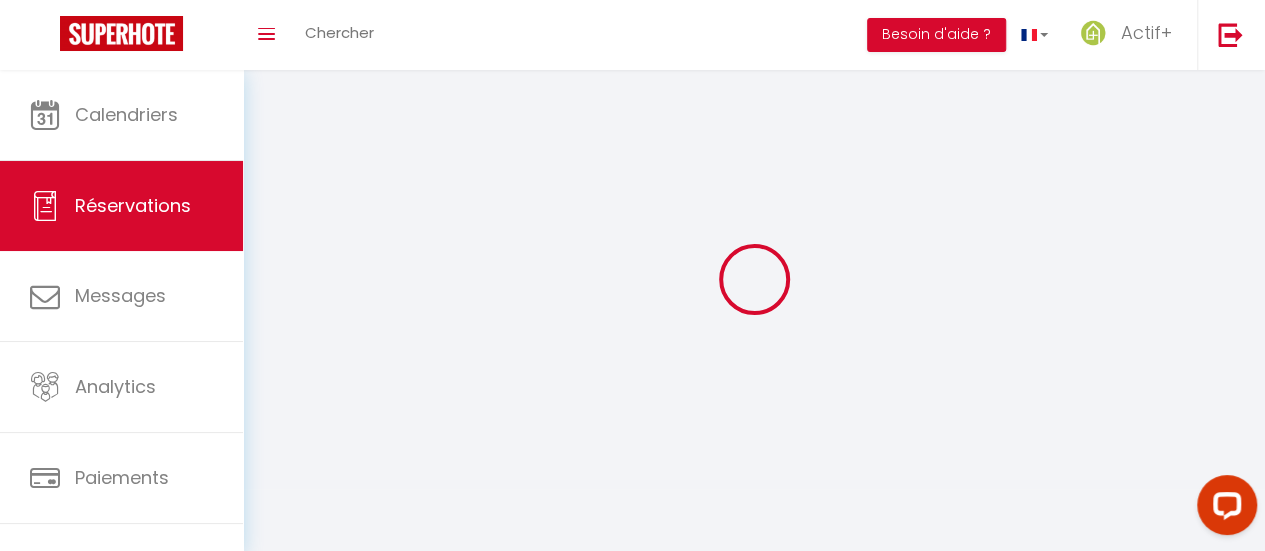 select 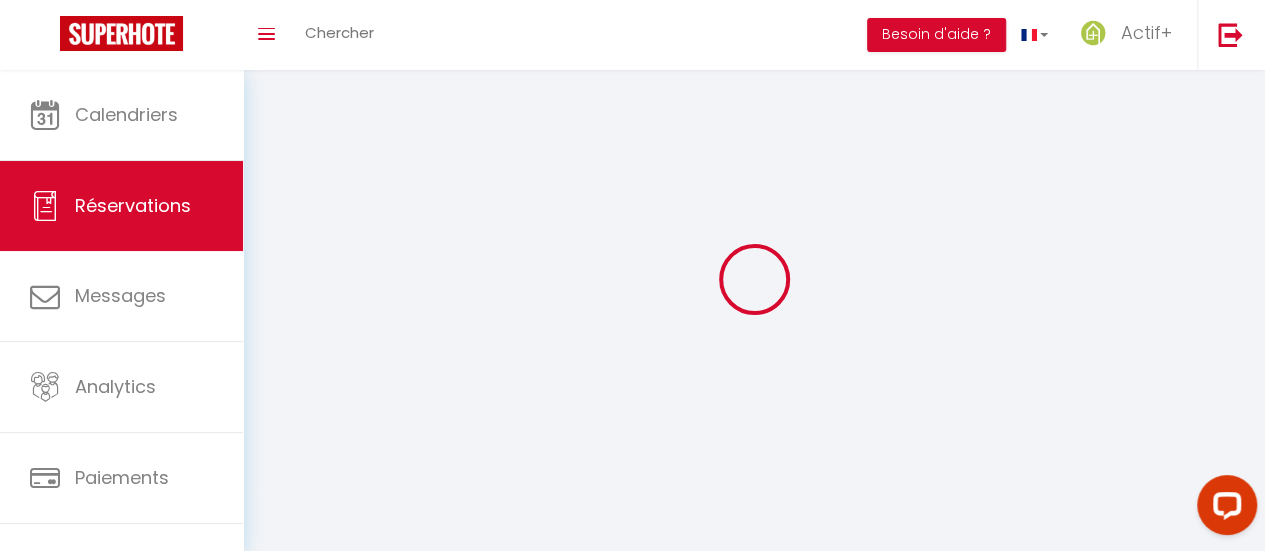 select 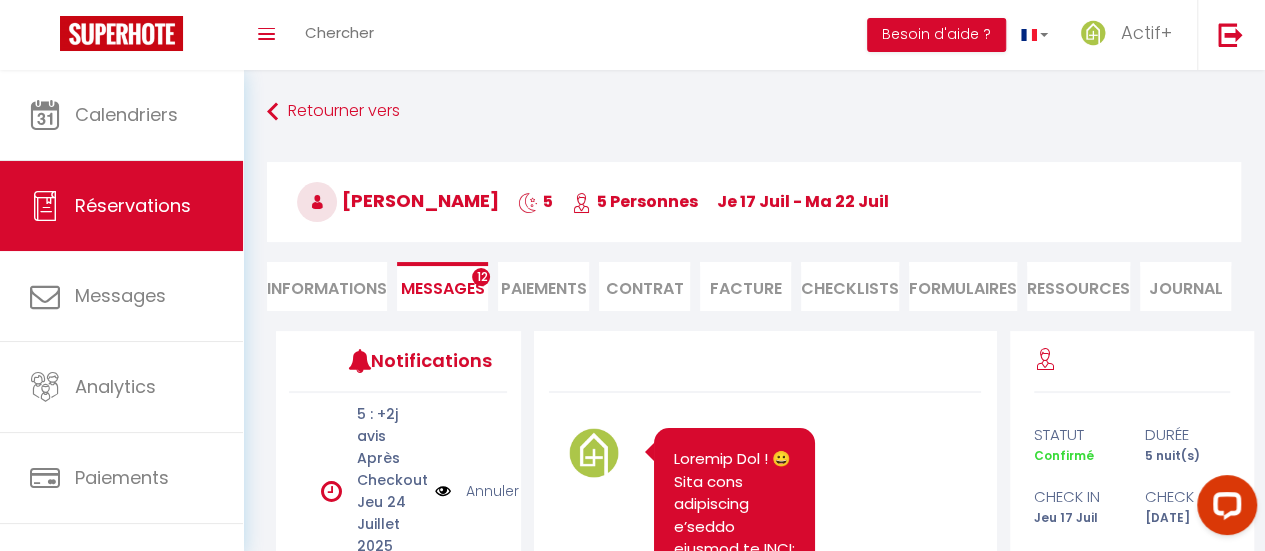 scroll, scrollTop: 10656, scrollLeft: 0, axis: vertical 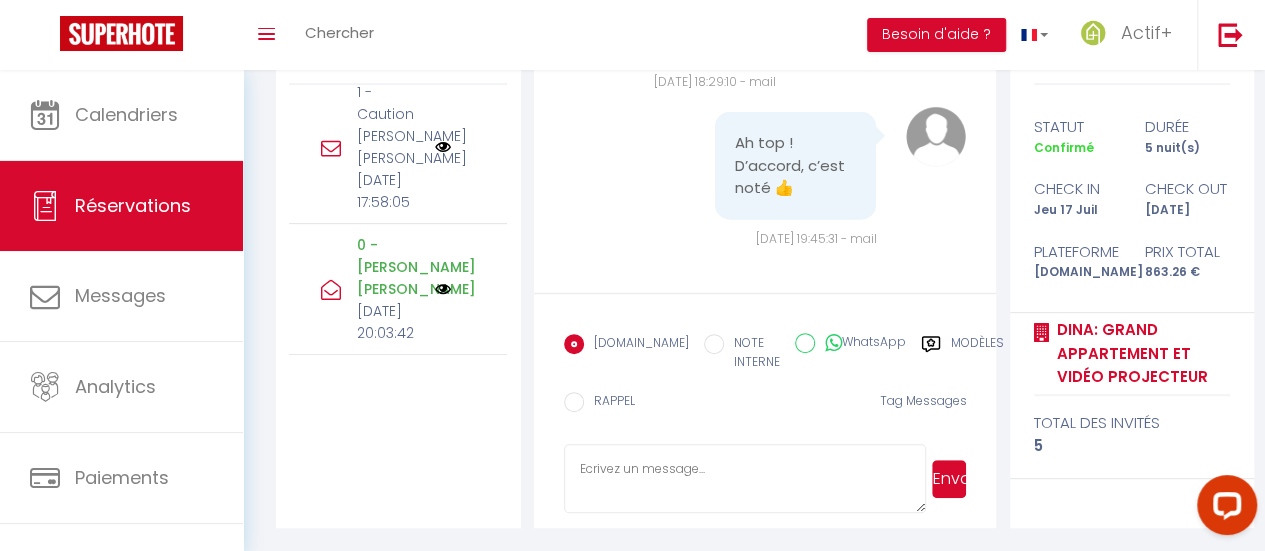 click at bounding box center [443, 289] 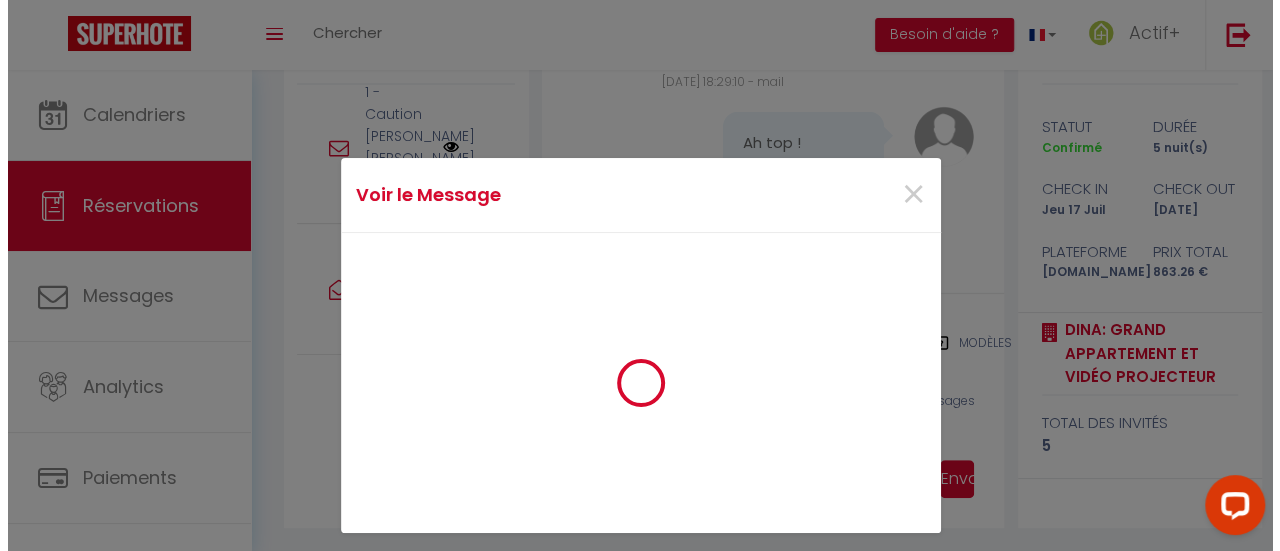 scroll, scrollTop: 10363, scrollLeft: 0, axis: vertical 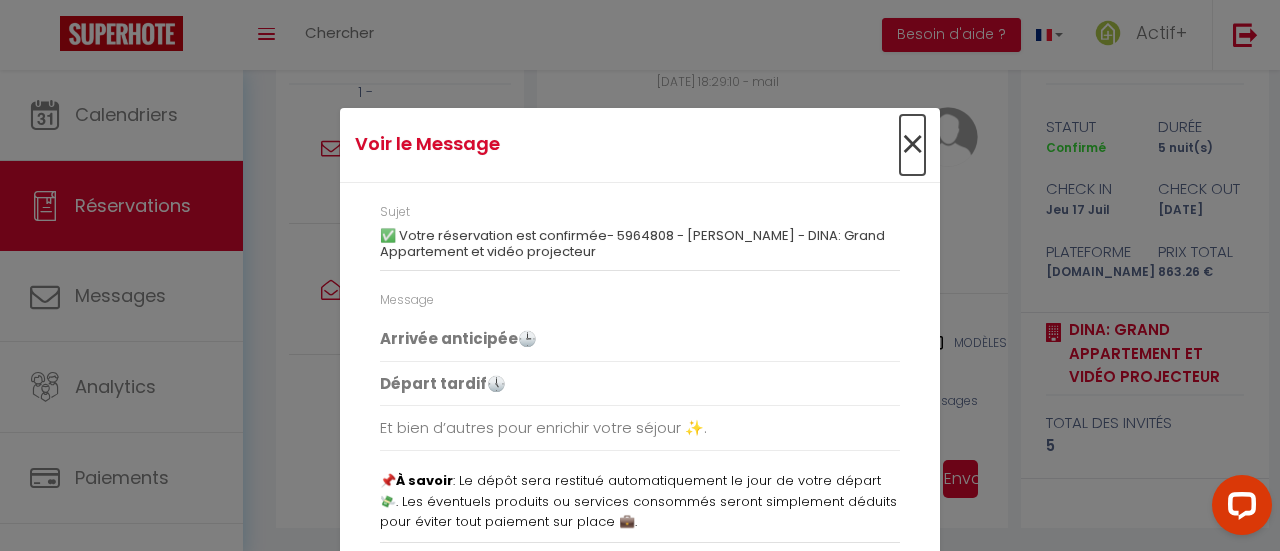 click on "×" at bounding box center (912, 145) 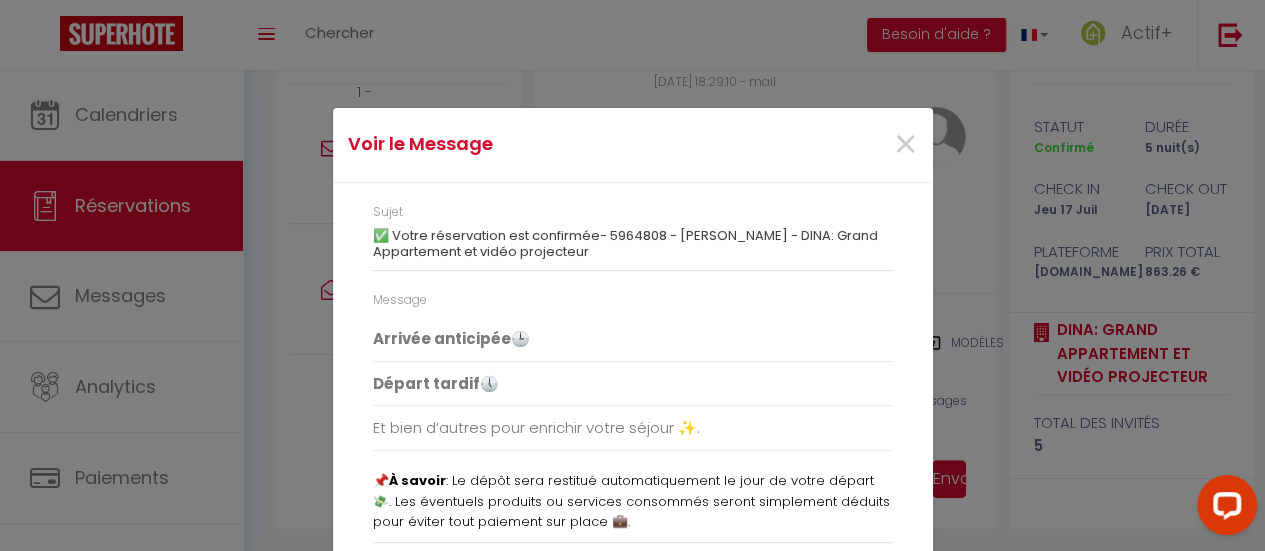 scroll, scrollTop: 10656, scrollLeft: 0, axis: vertical 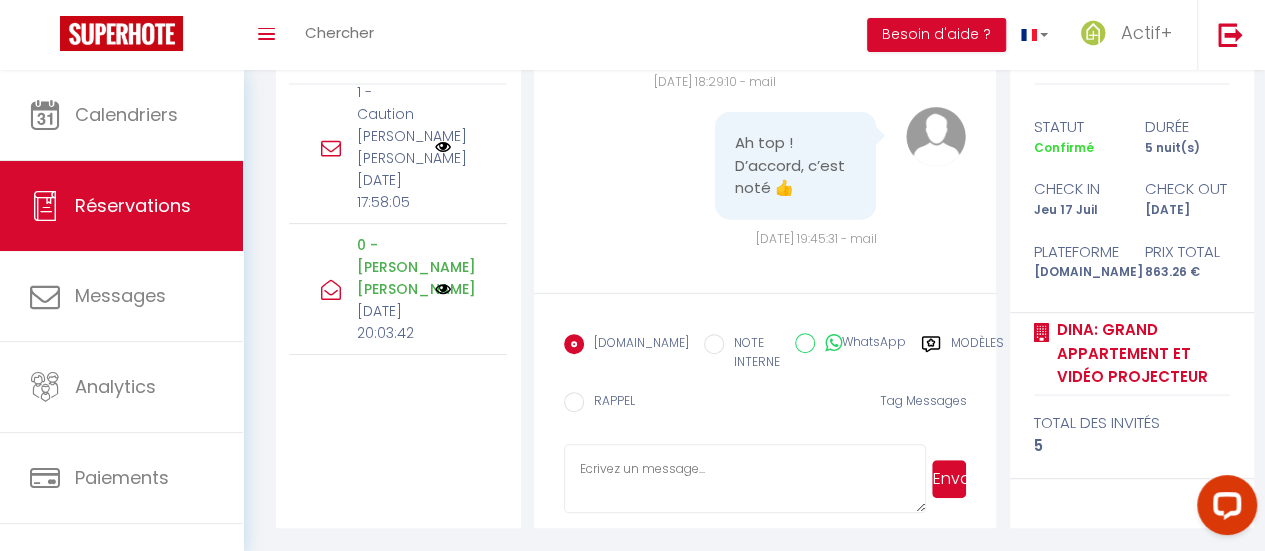 click at bounding box center (443, 147) 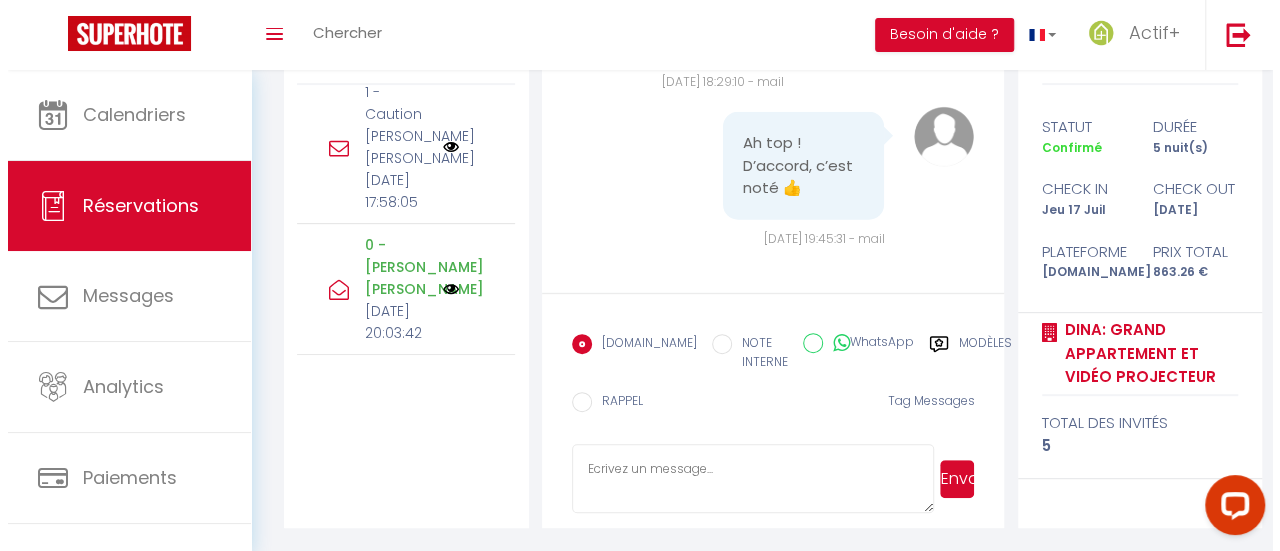 scroll, scrollTop: 10363, scrollLeft: 0, axis: vertical 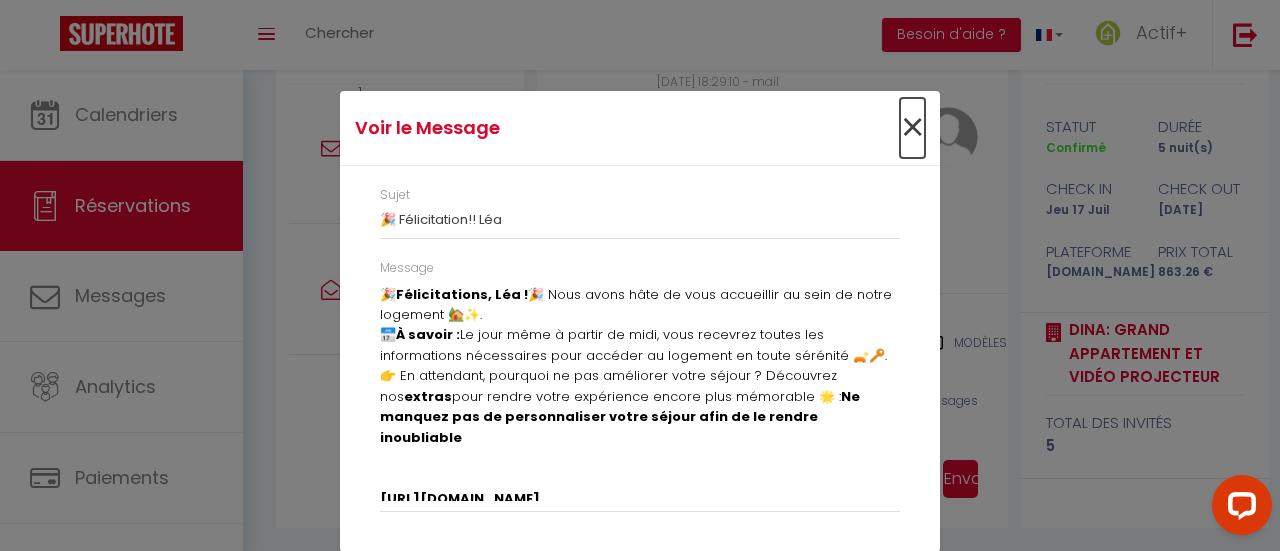 click on "×" at bounding box center (912, 128) 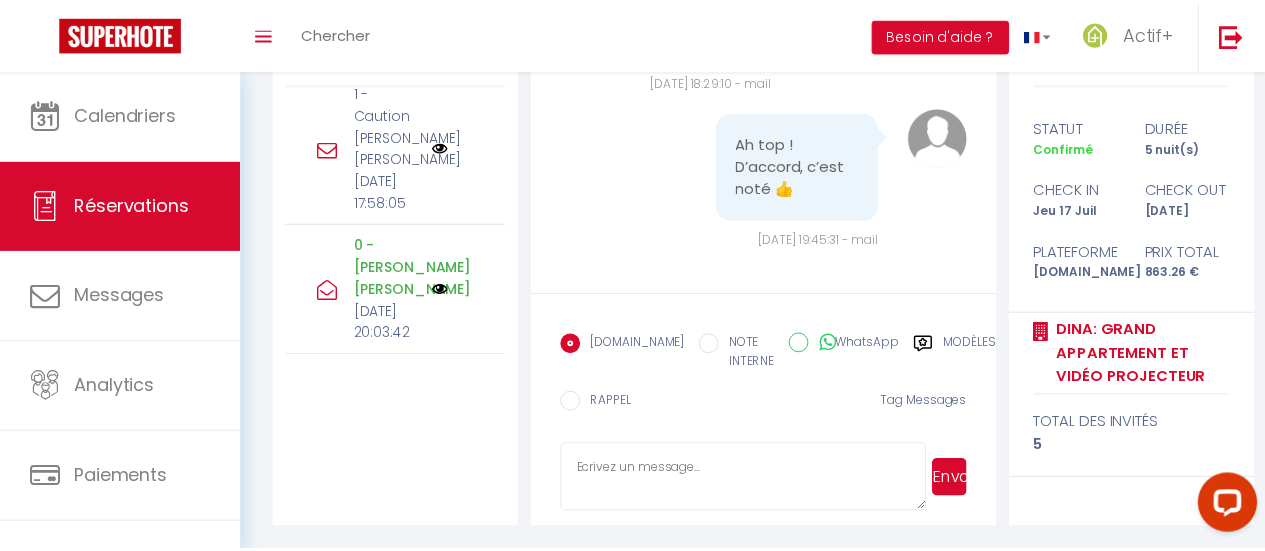 scroll, scrollTop: 10656, scrollLeft: 0, axis: vertical 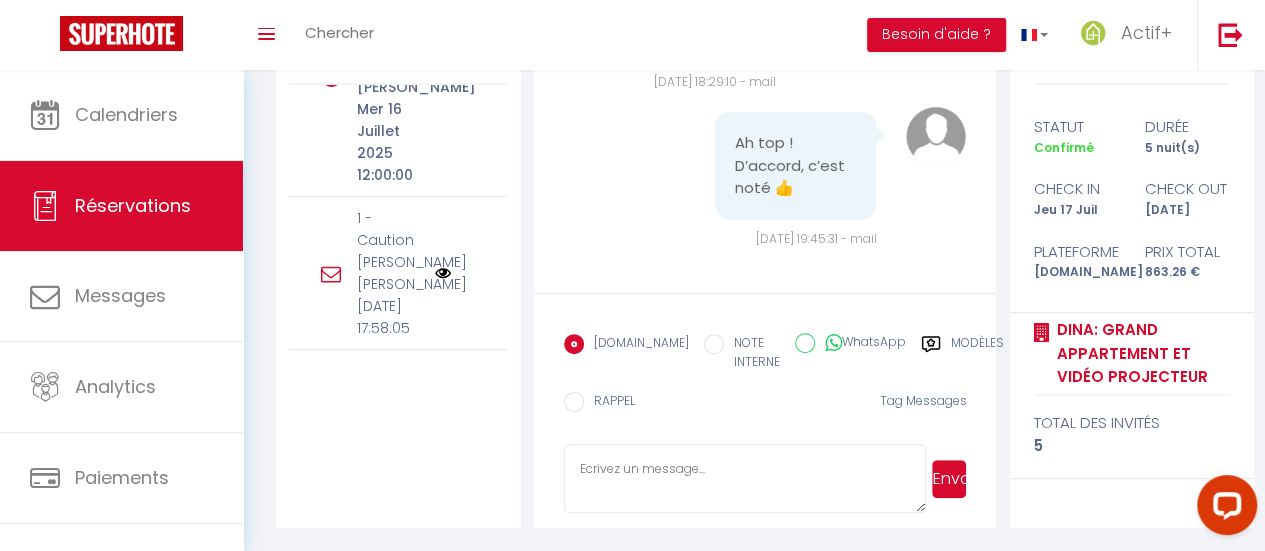 click at bounding box center [443, 76] 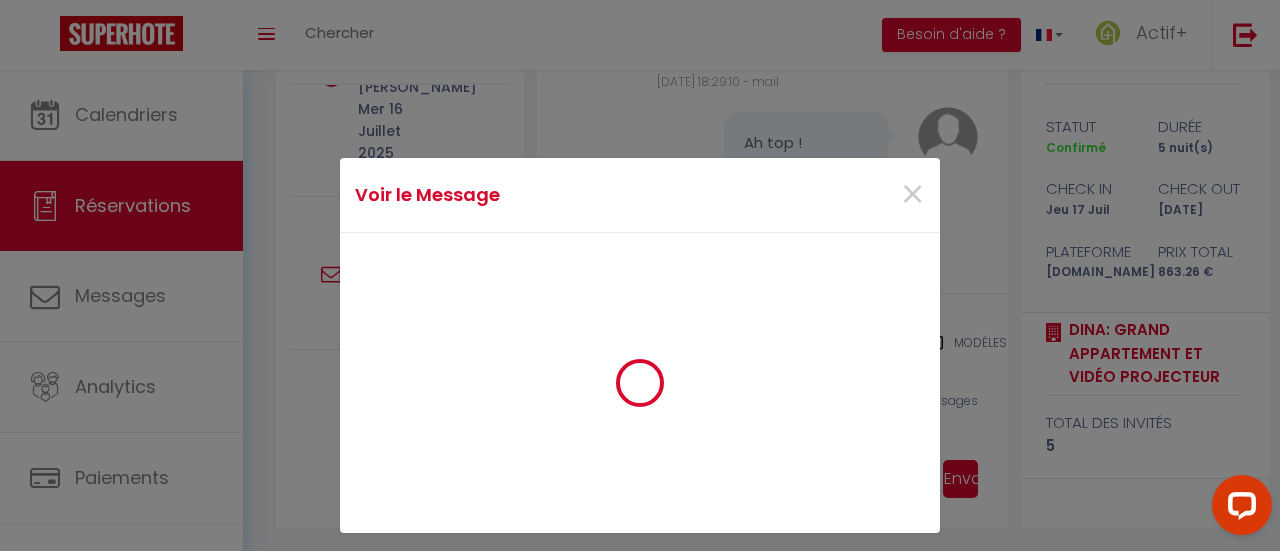 scroll, scrollTop: 10363, scrollLeft: 0, axis: vertical 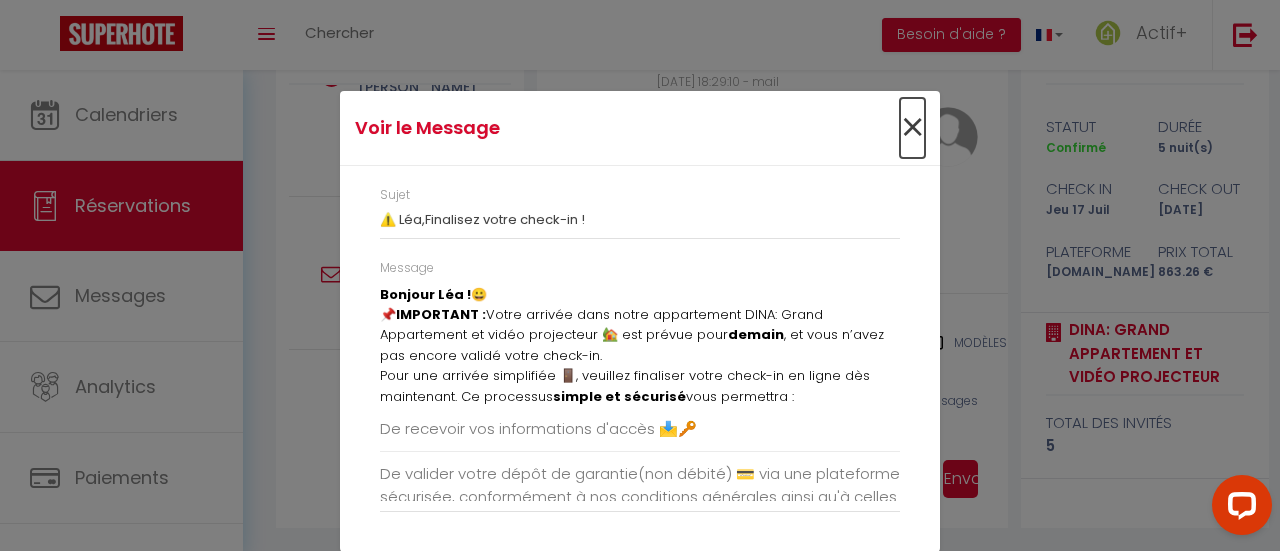 click on "×" at bounding box center (912, 128) 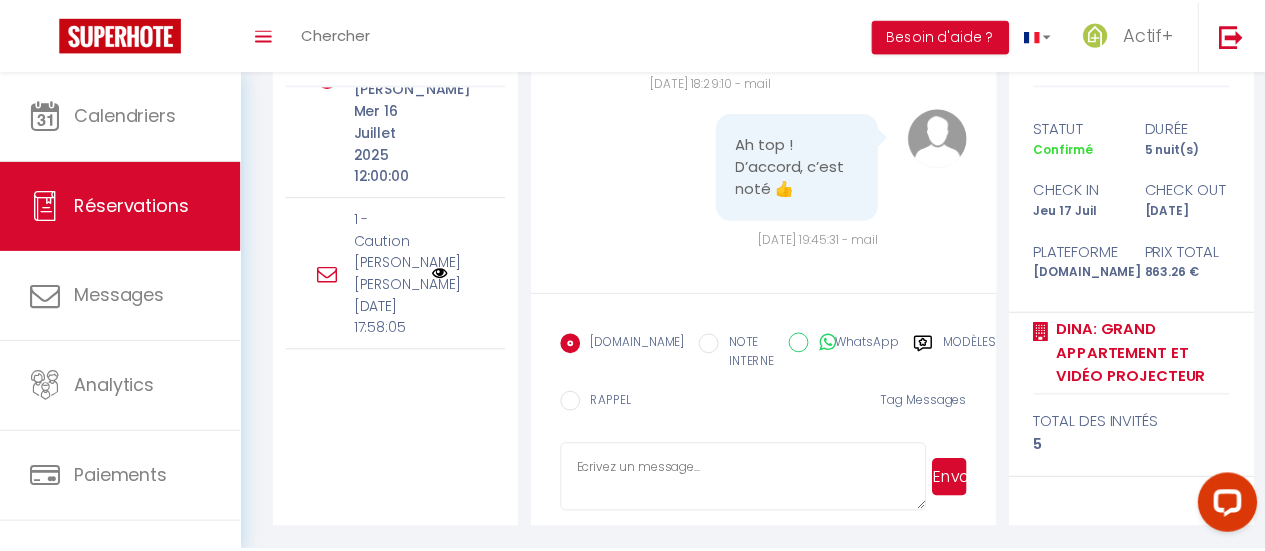 scroll, scrollTop: 10656, scrollLeft: 0, axis: vertical 